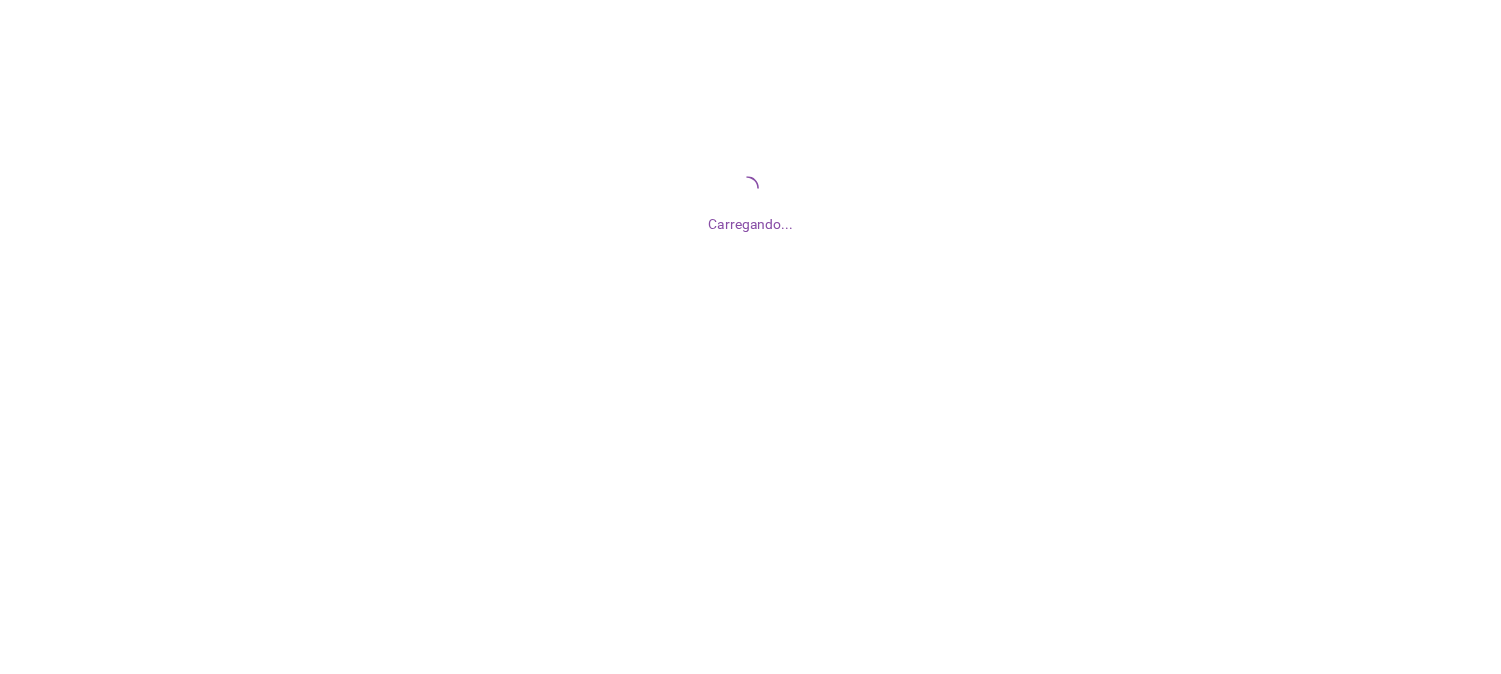 scroll, scrollTop: 0, scrollLeft: 0, axis: both 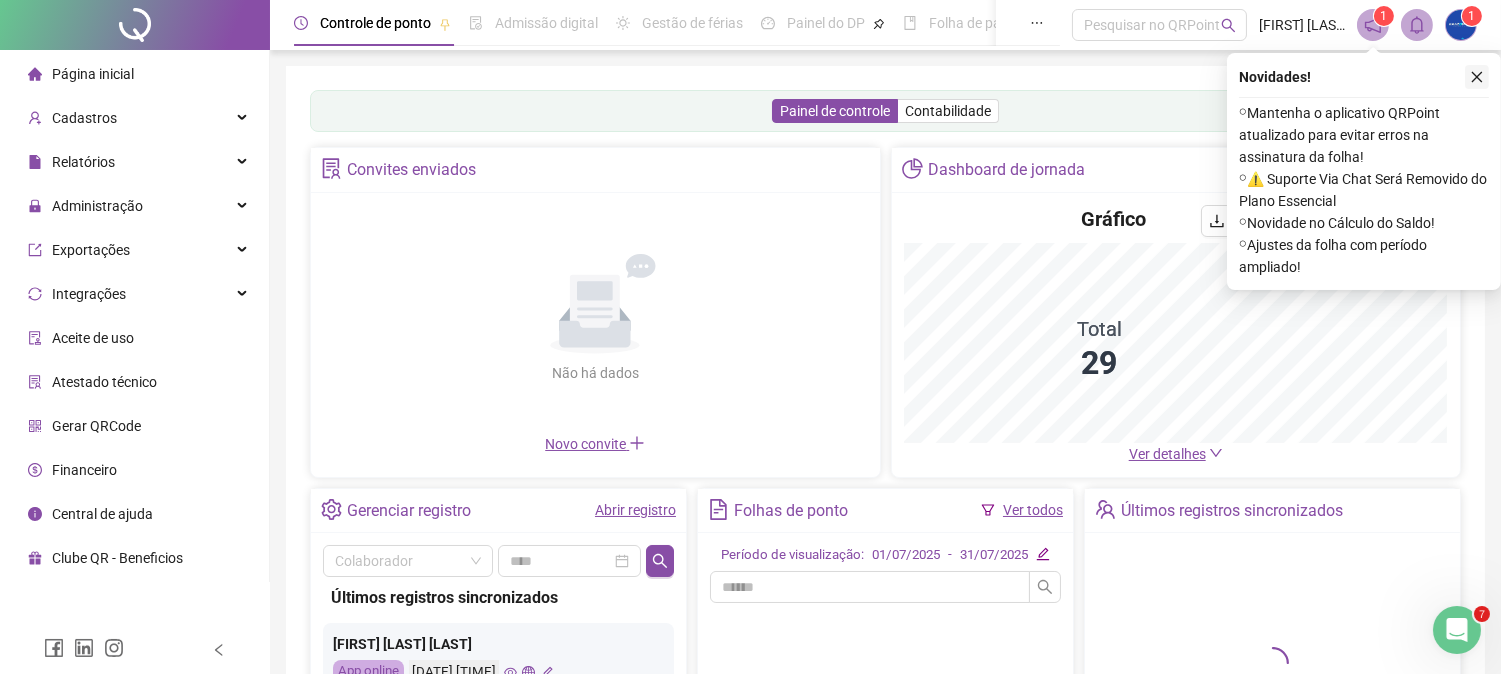 click 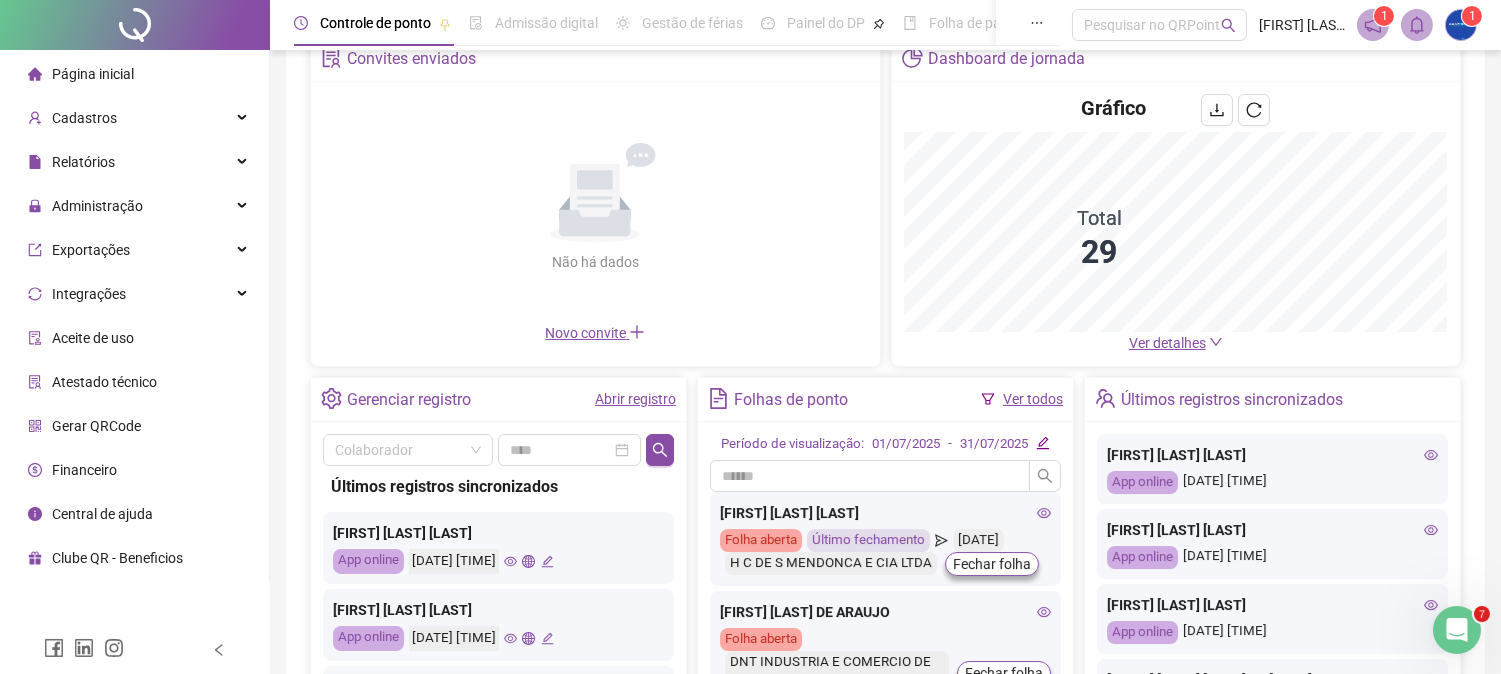 scroll, scrollTop: 222, scrollLeft: 0, axis: vertical 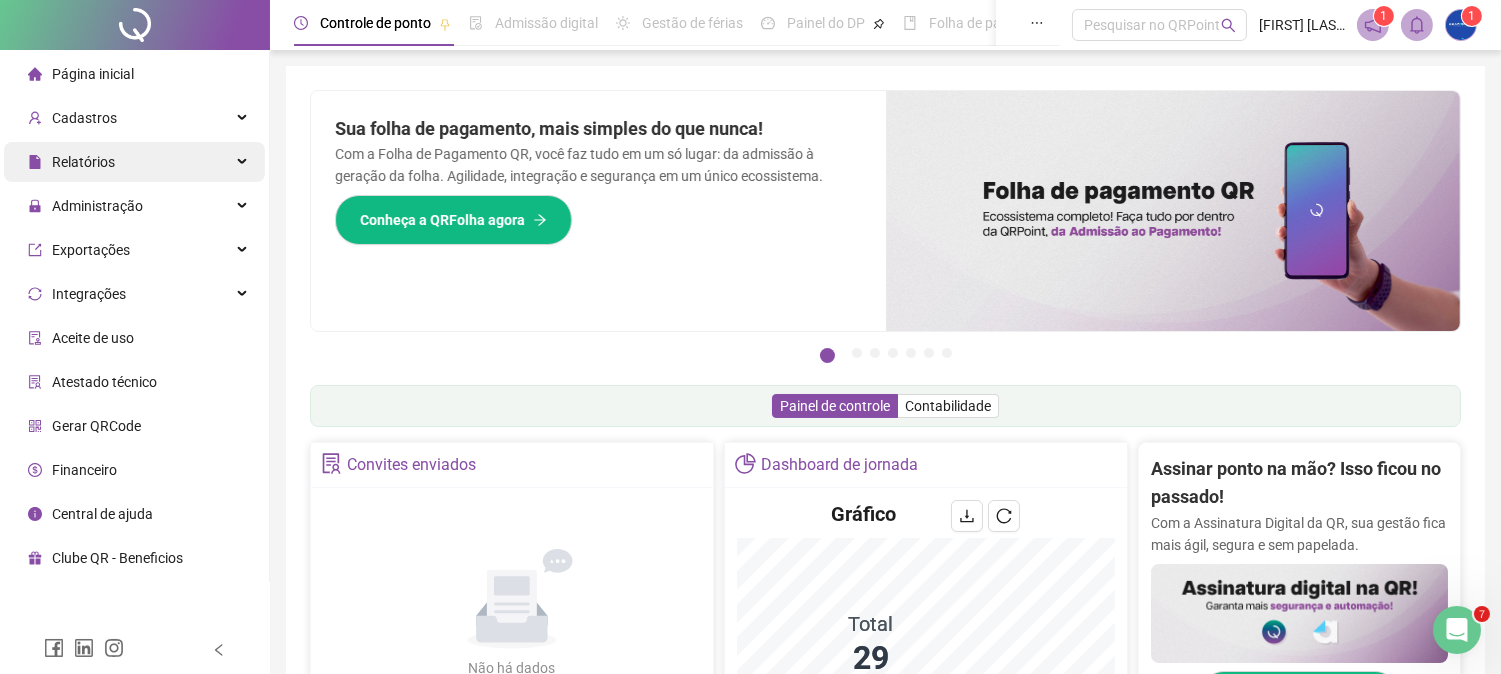 click on "Relatórios" at bounding box center (134, 162) 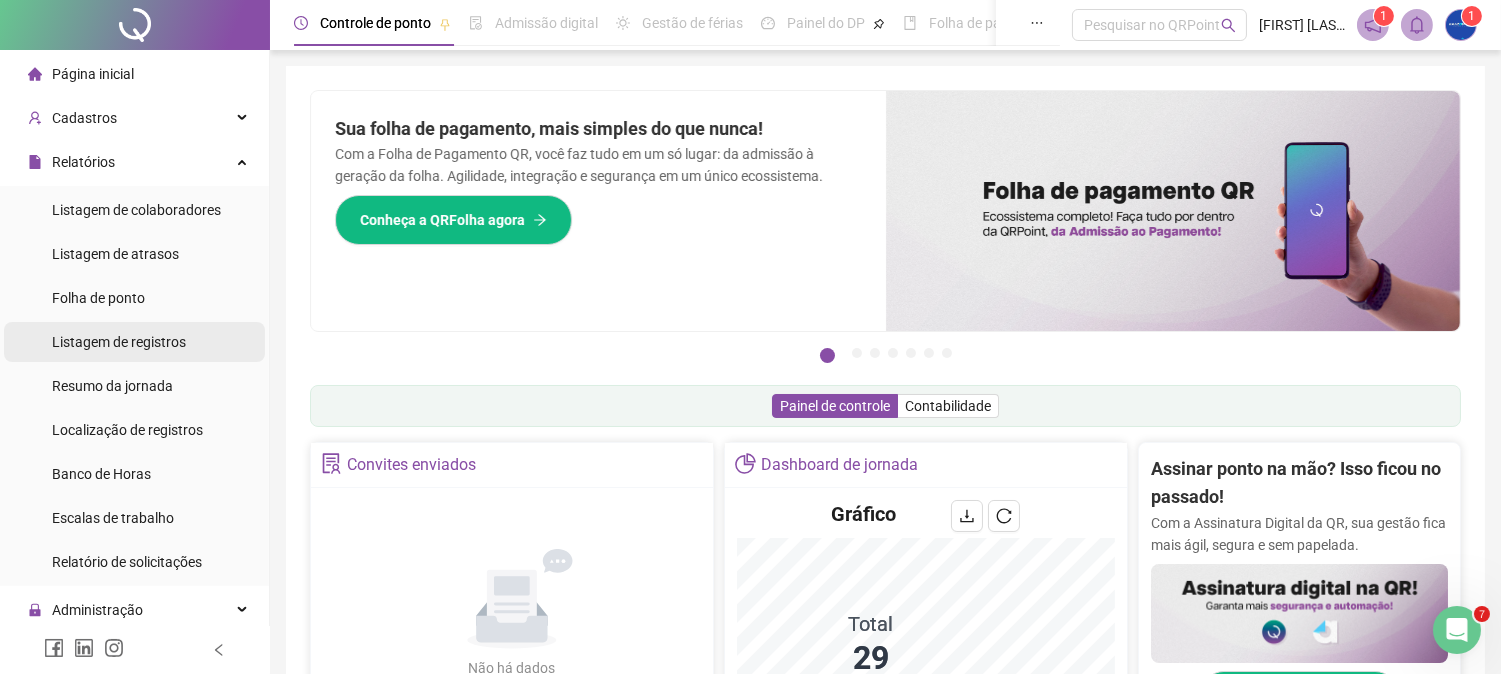 scroll, scrollTop: 311, scrollLeft: 0, axis: vertical 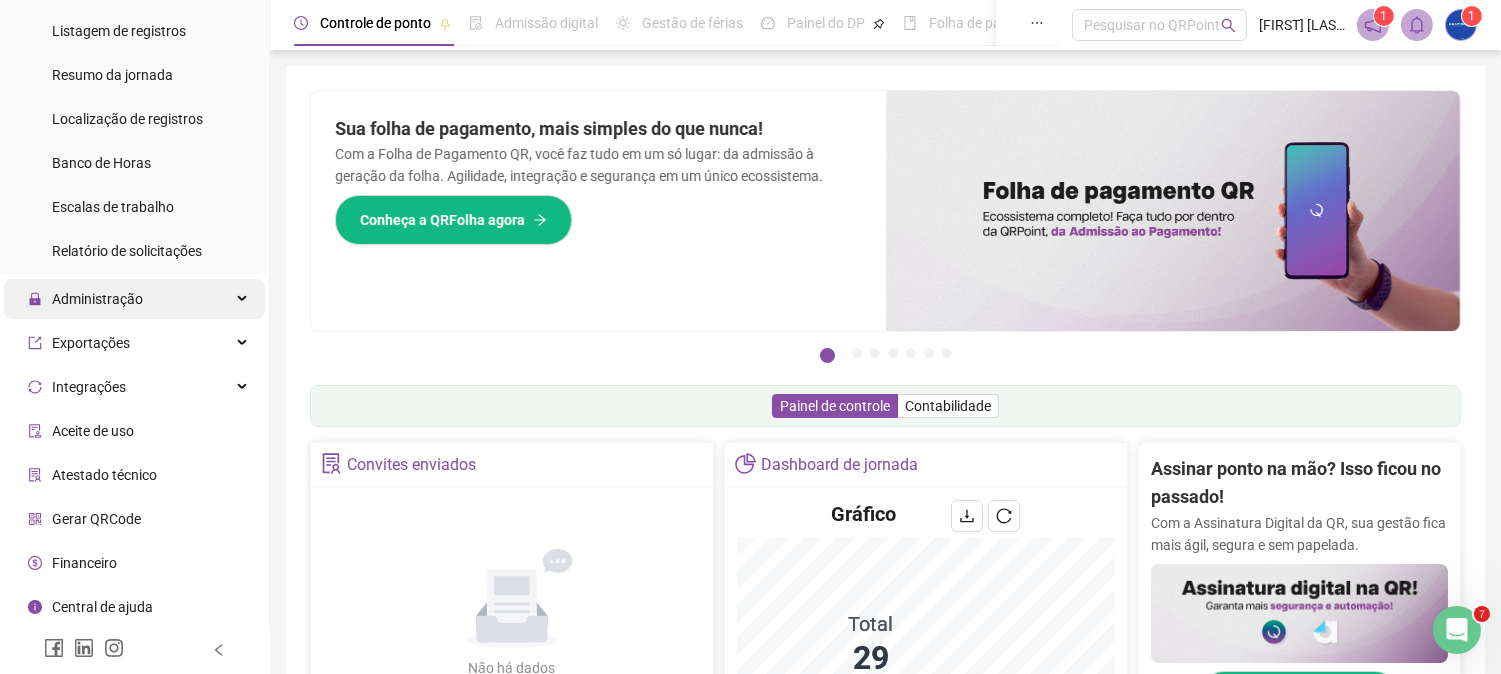 click on "Administração" at bounding box center [97, 299] 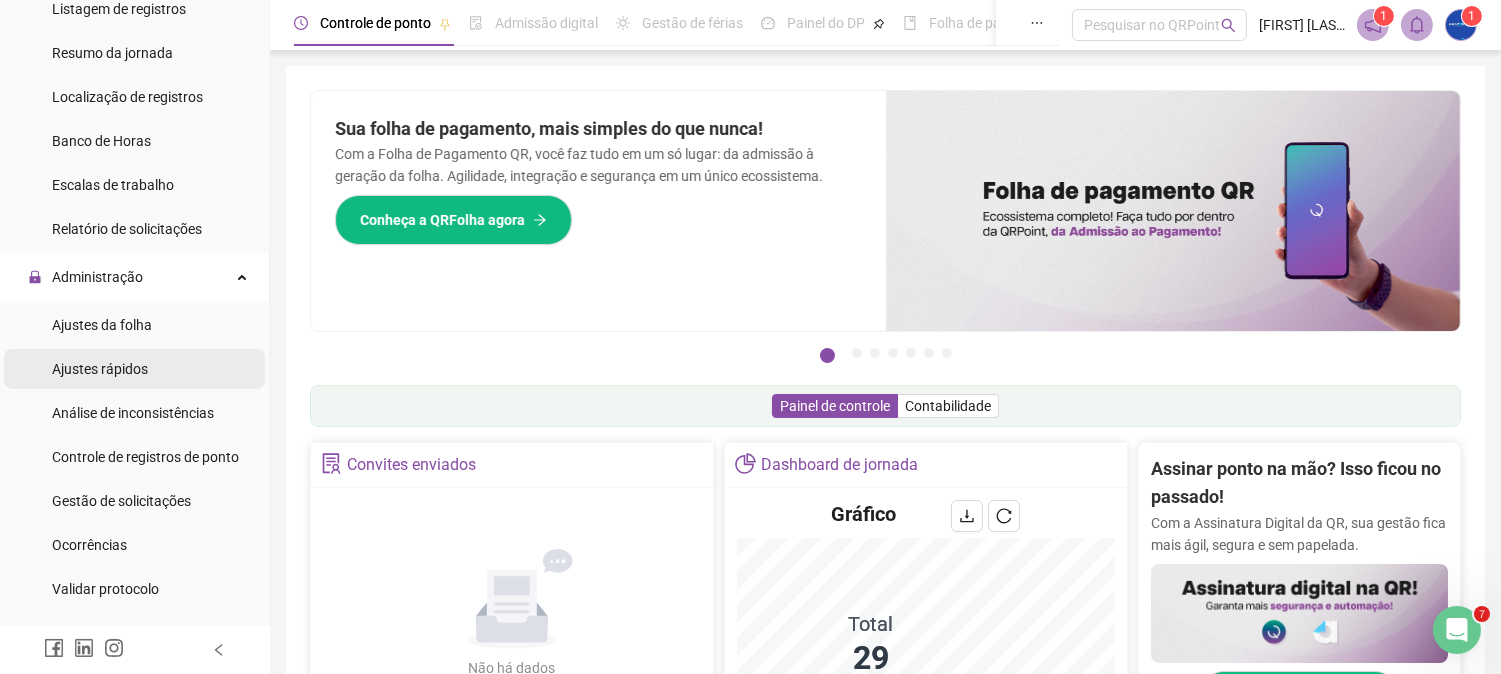 scroll, scrollTop: 444, scrollLeft: 0, axis: vertical 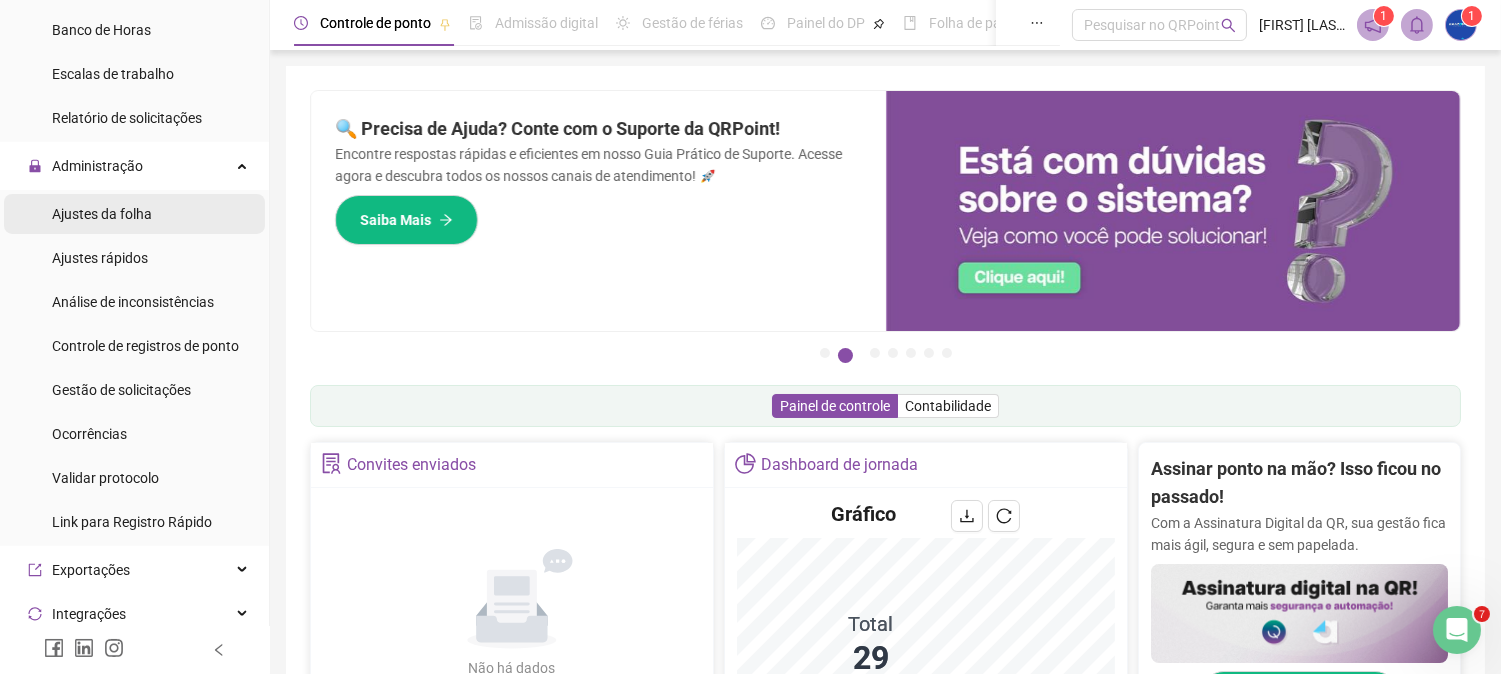 click on "Ajustes da folha" at bounding box center [102, 214] 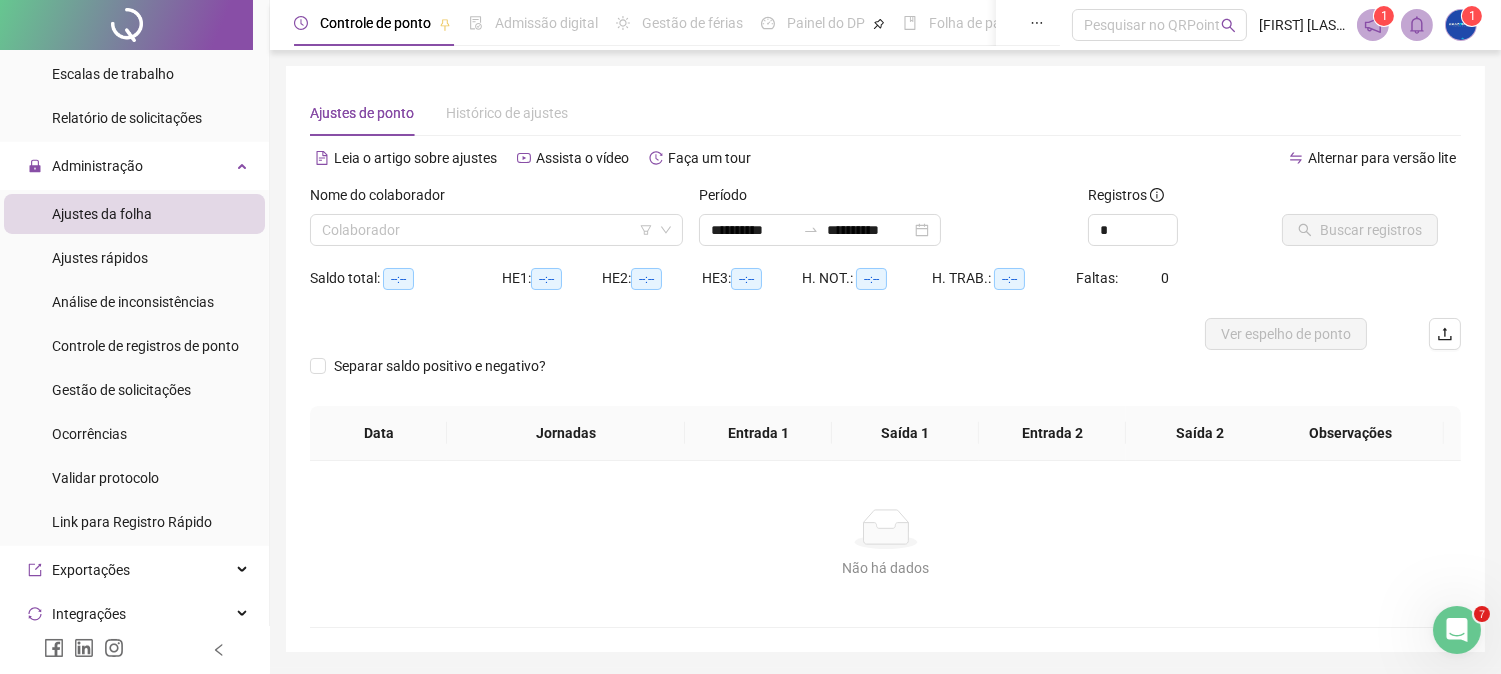 scroll, scrollTop: 63, scrollLeft: 0, axis: vertical 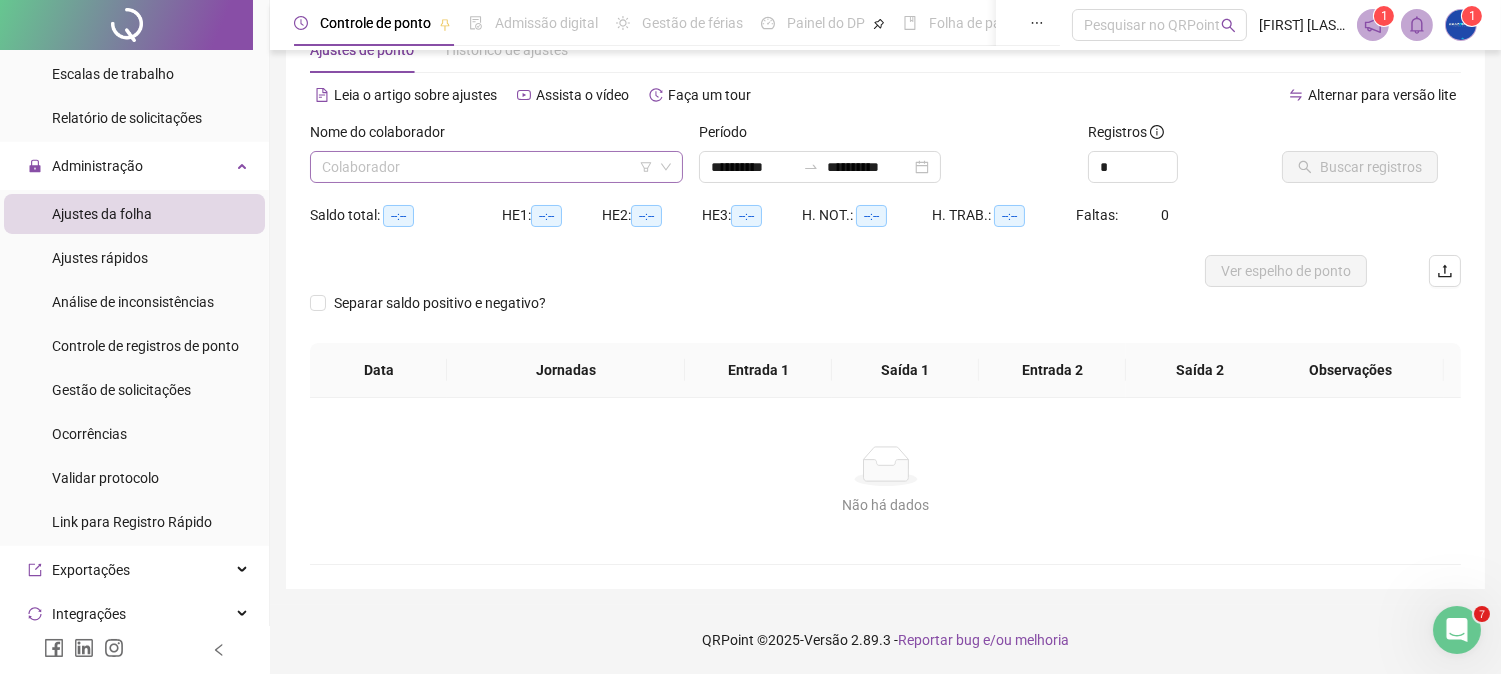 click at bounding box center [487, 167] 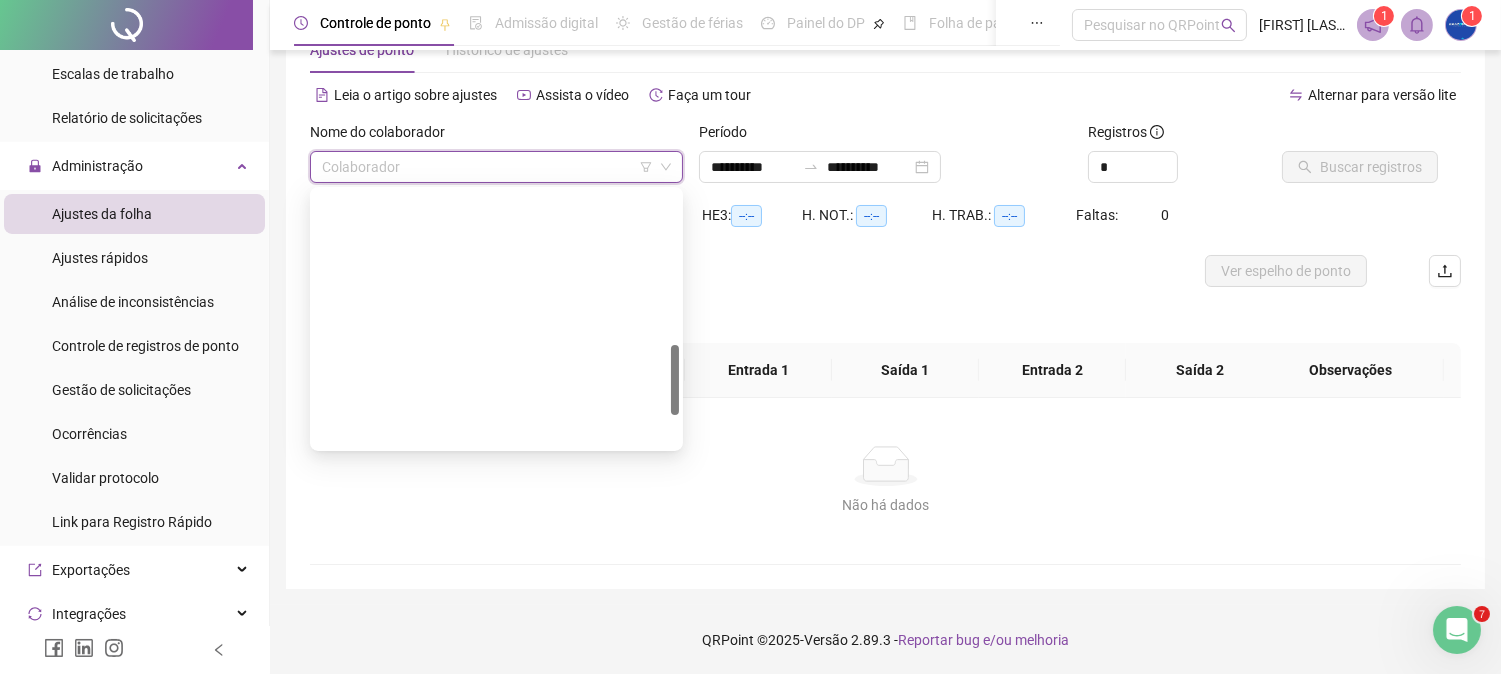 scroll, scrollTop: 666, scrollLeft: 0, axis: vertical 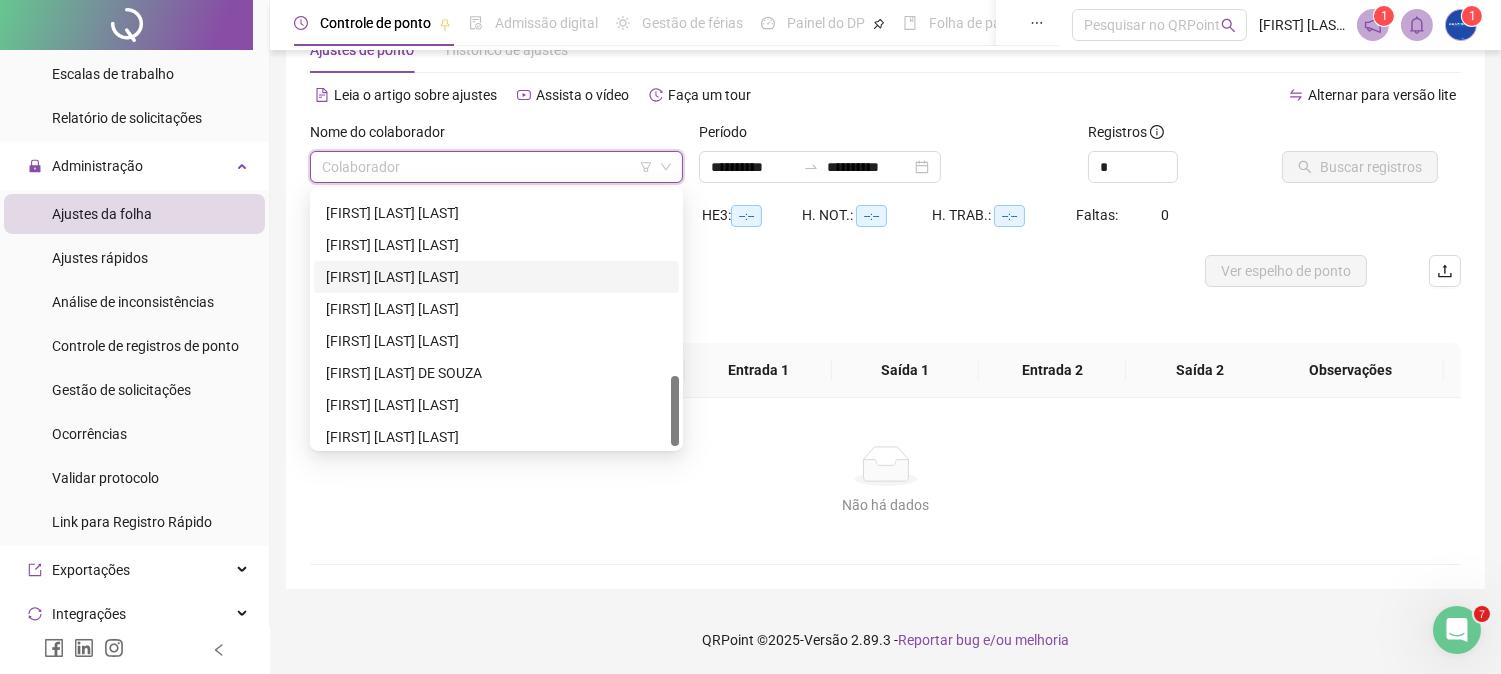 click on "[FIRST] [LAST] [LAST]" at bounding box center (496, 277) 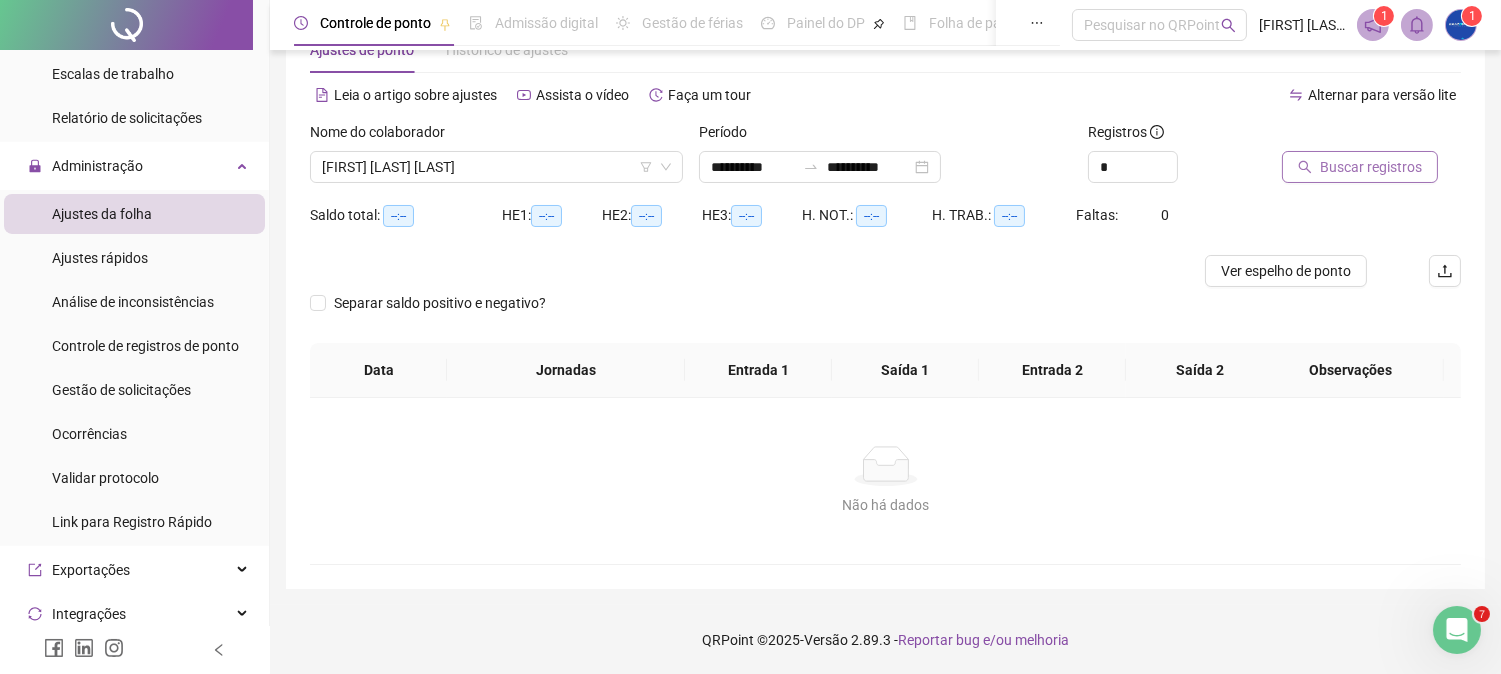 click on "Buscar registros" at bounding box center [1371, 167] 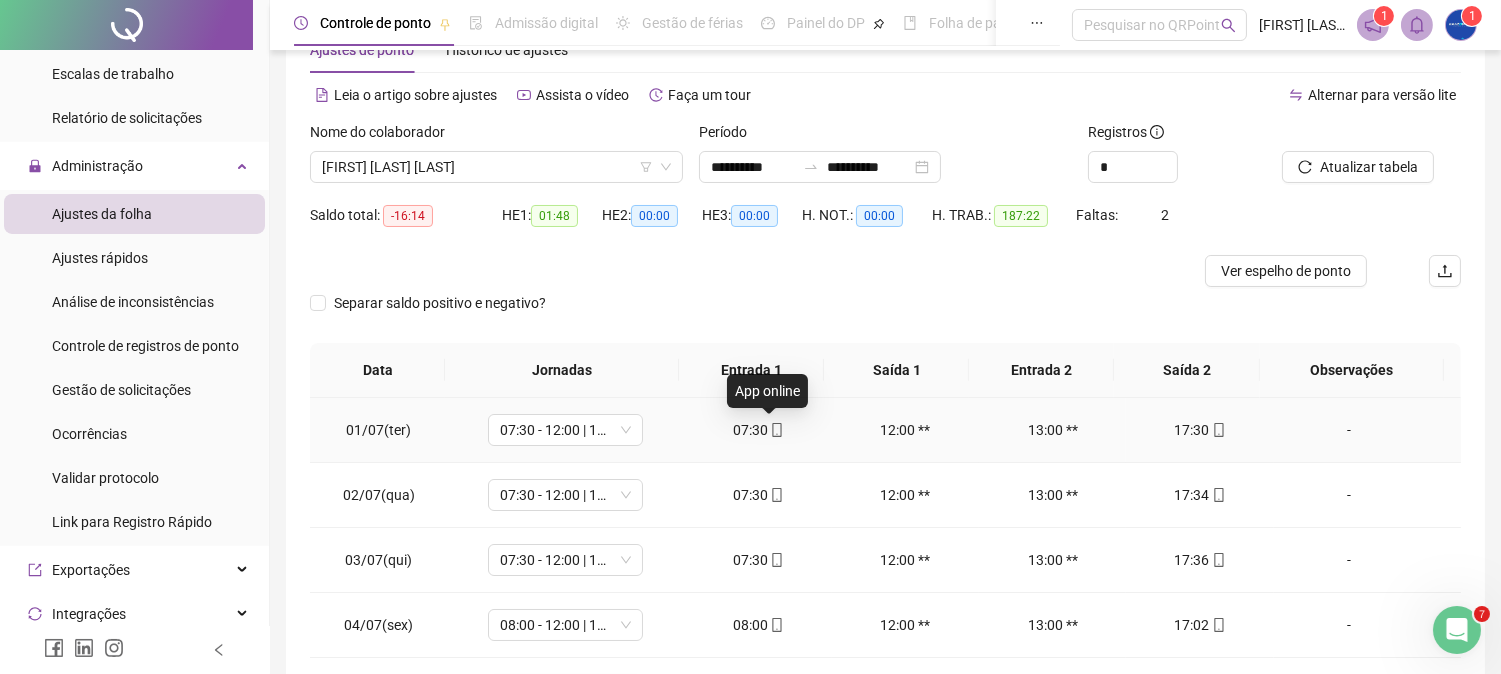 click 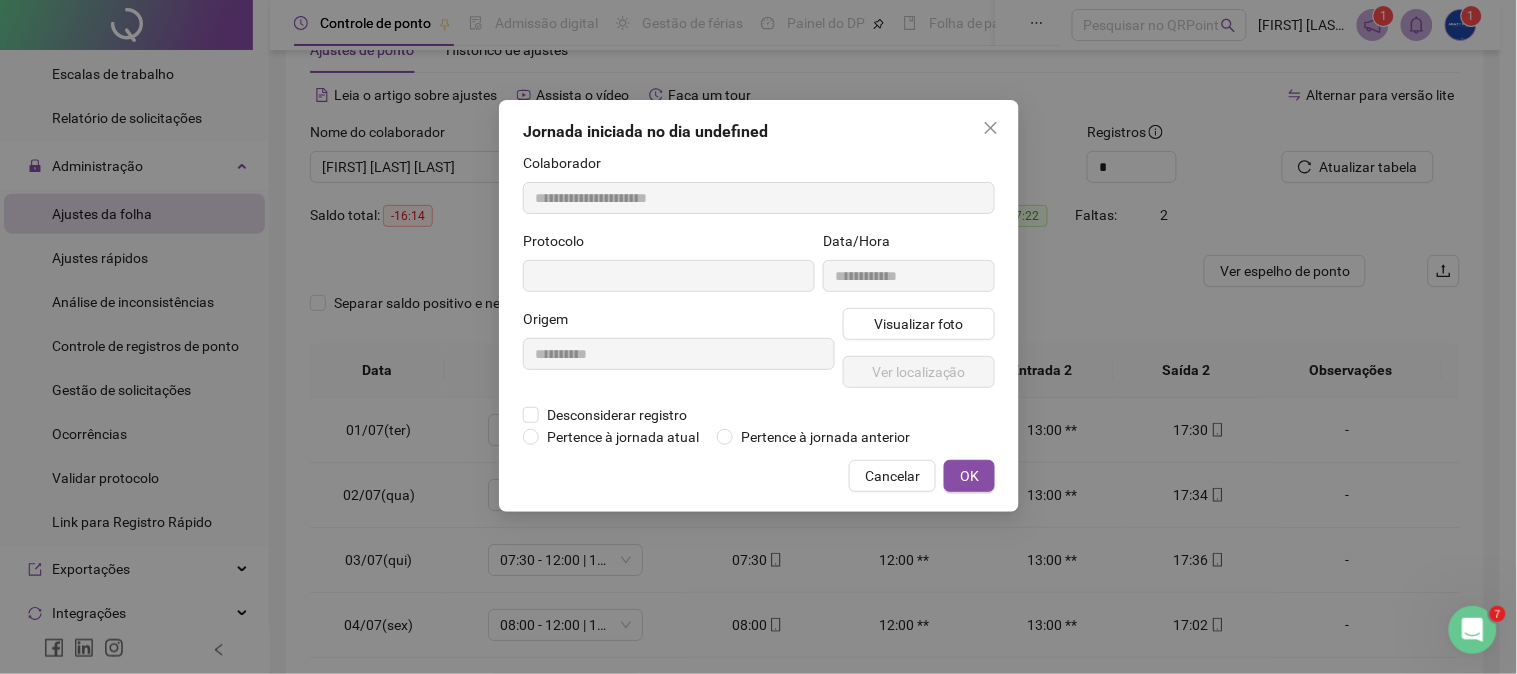 type on "**********" 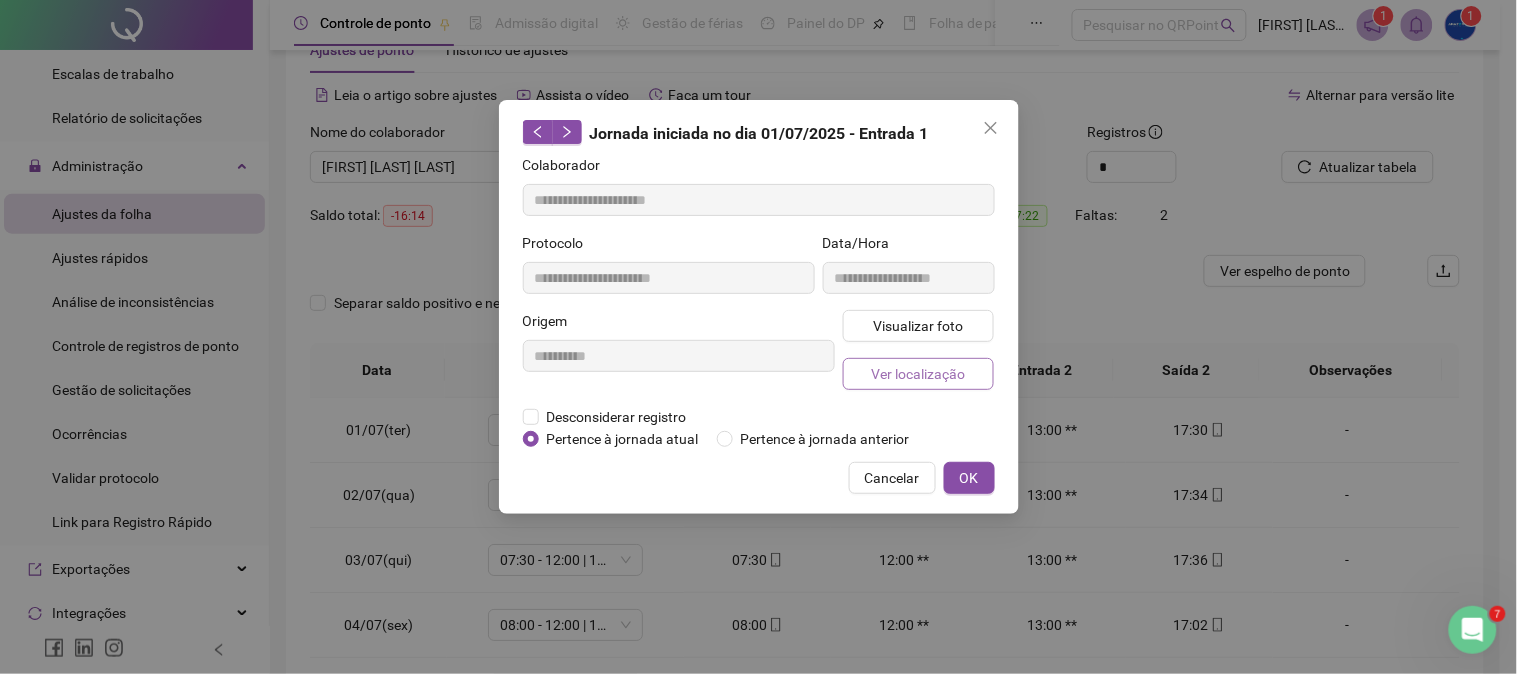 click on "Ver localização" at bounding box center [918, 374] 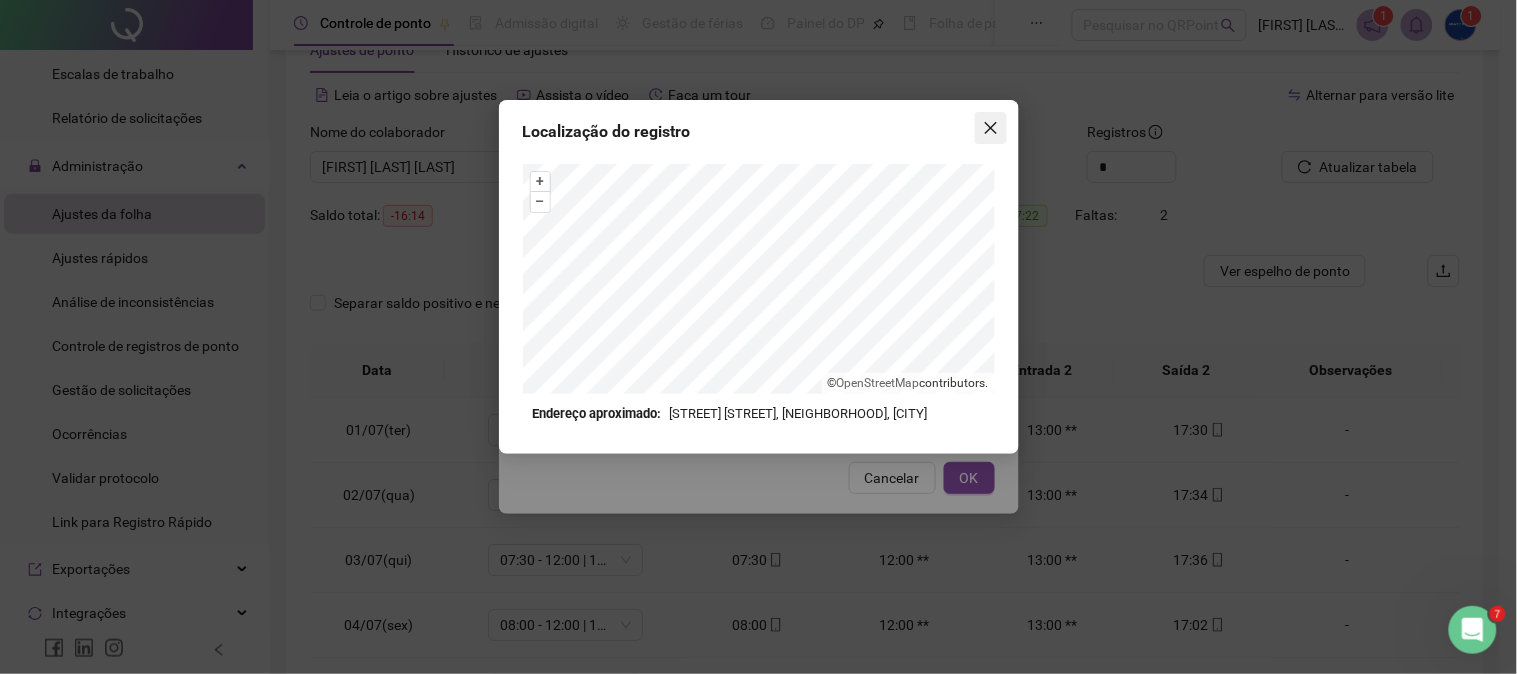 click 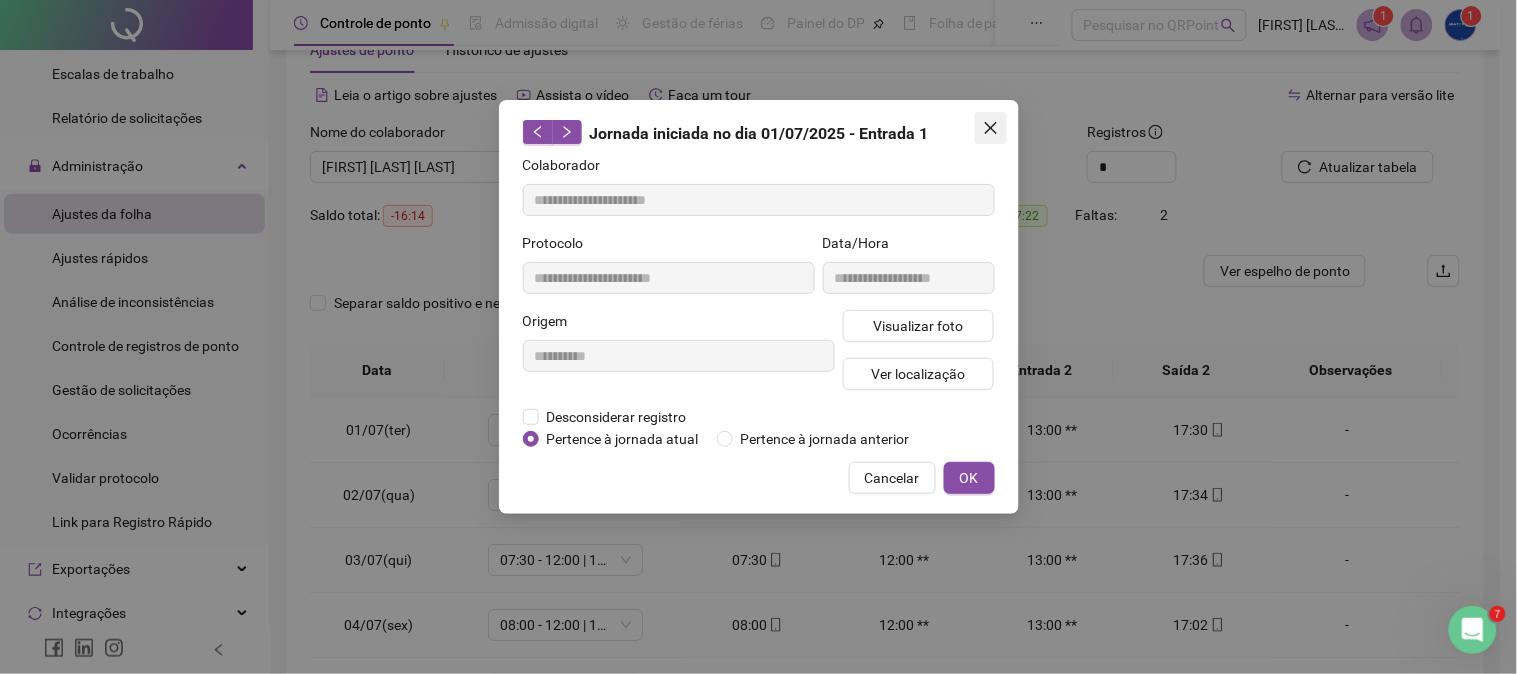 click at bounding box center (991, 128) 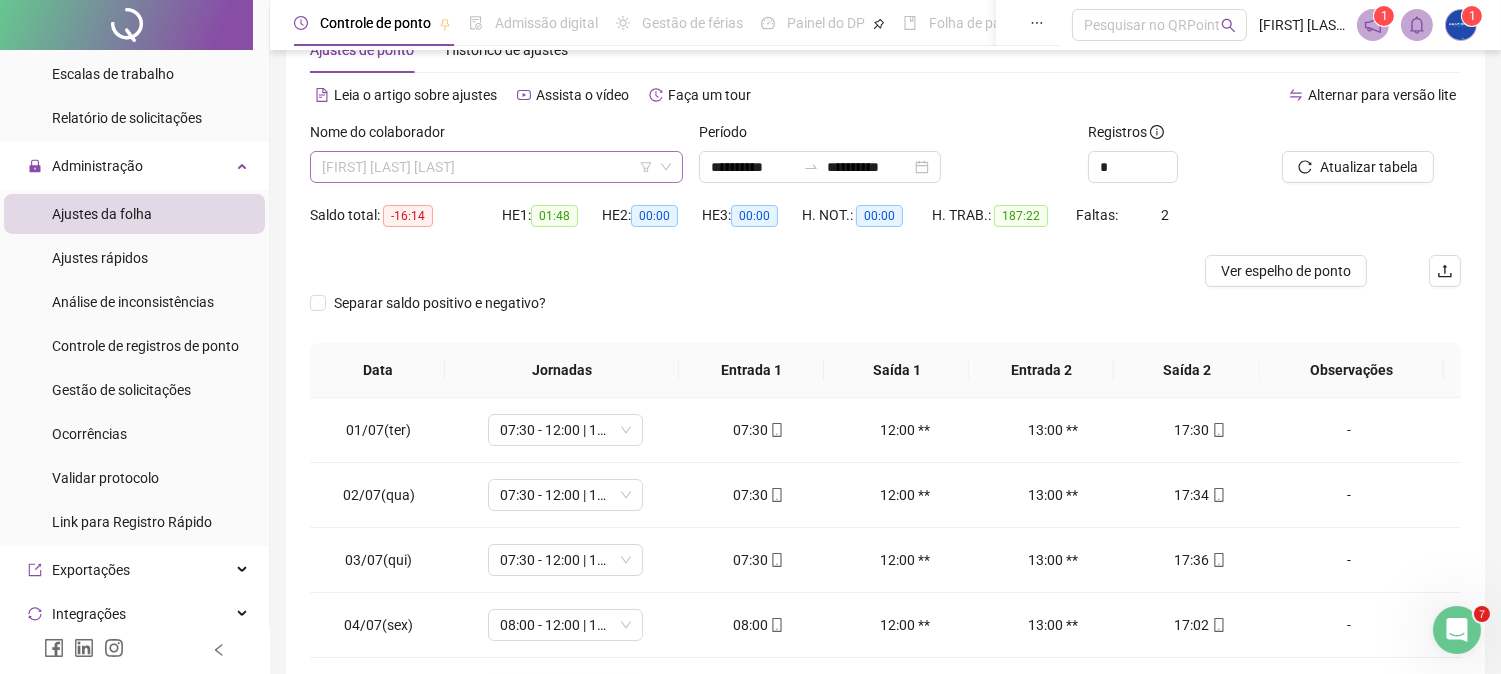 click on "[FIRST] [LAST] [LAST]" at bounding box center [496, 167] 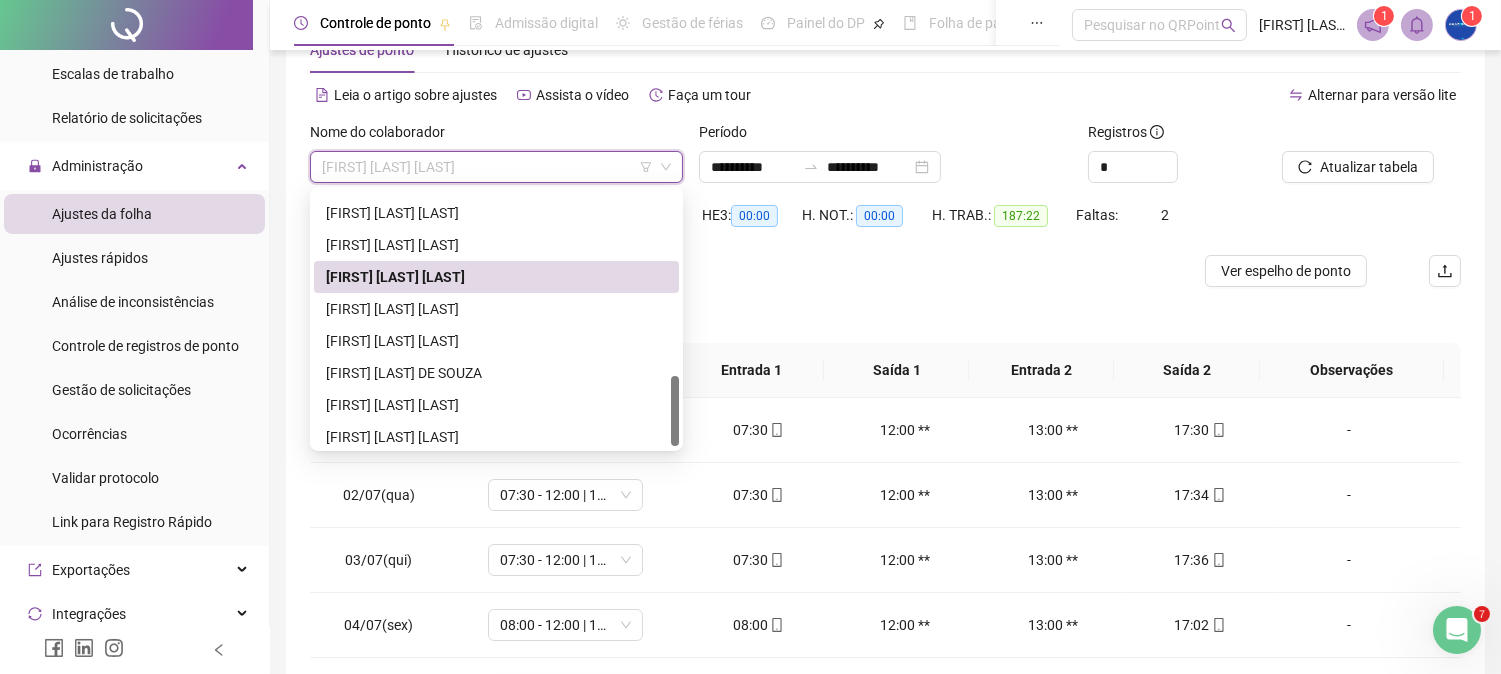 scroll, scrollTop: 672, scrollLeft: 0, axis: vertical 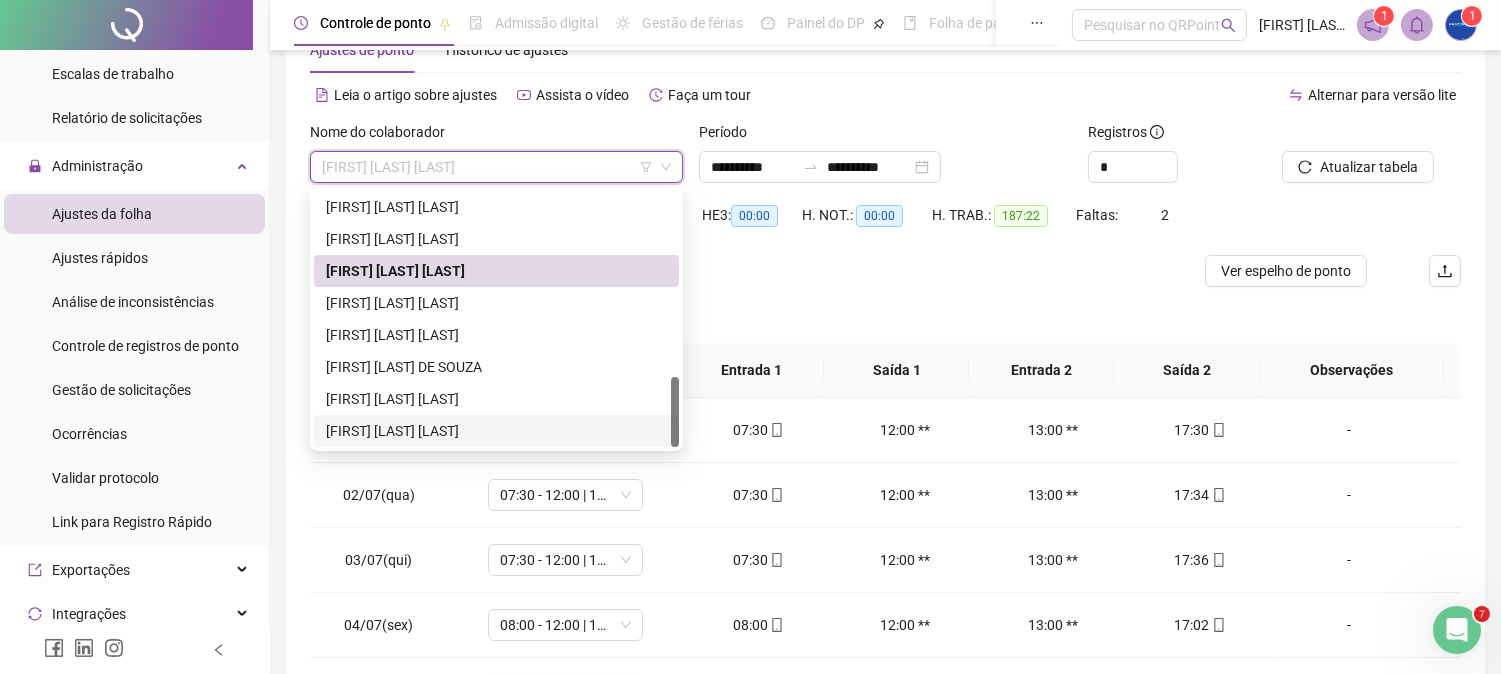 click on "[FIRST] [LAST] [LAST]" at bounding box center [496, 431] 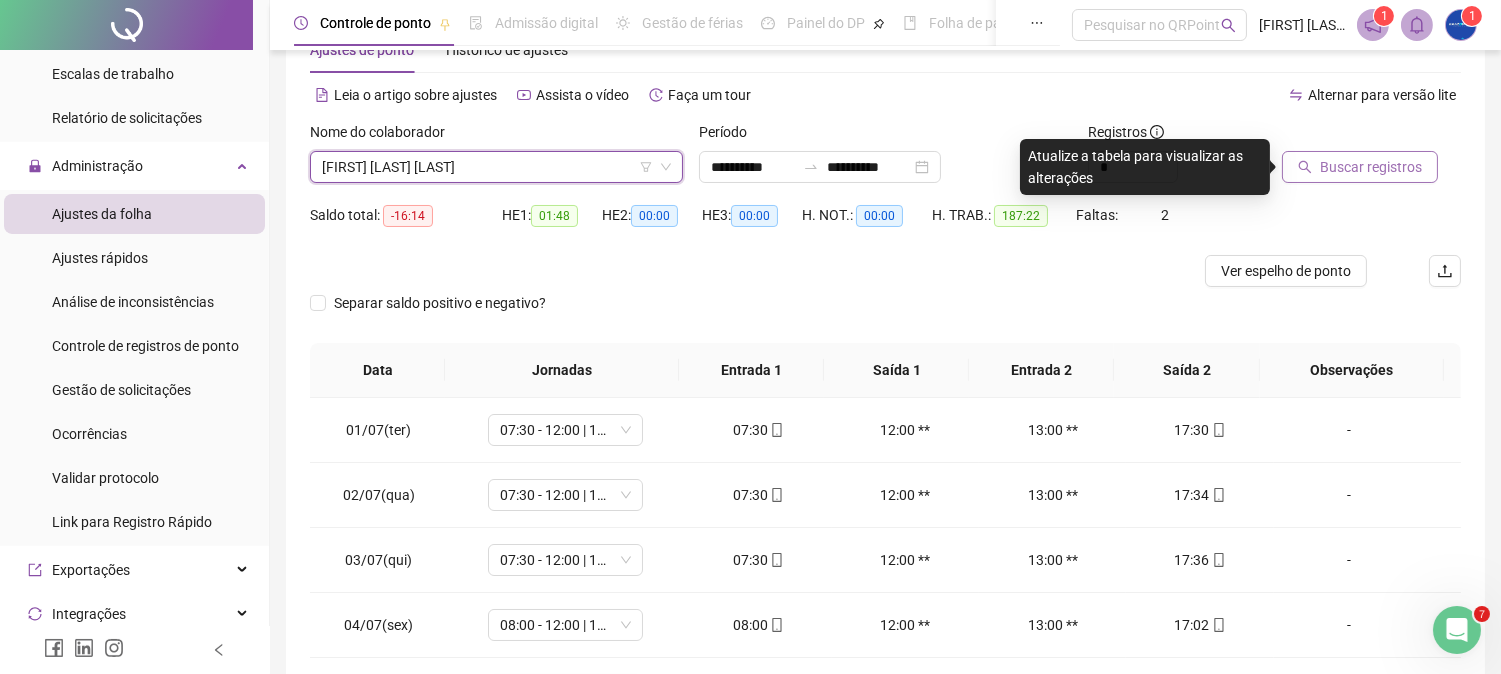 click on "Buscar registros" at bounding box center (1371, 167) 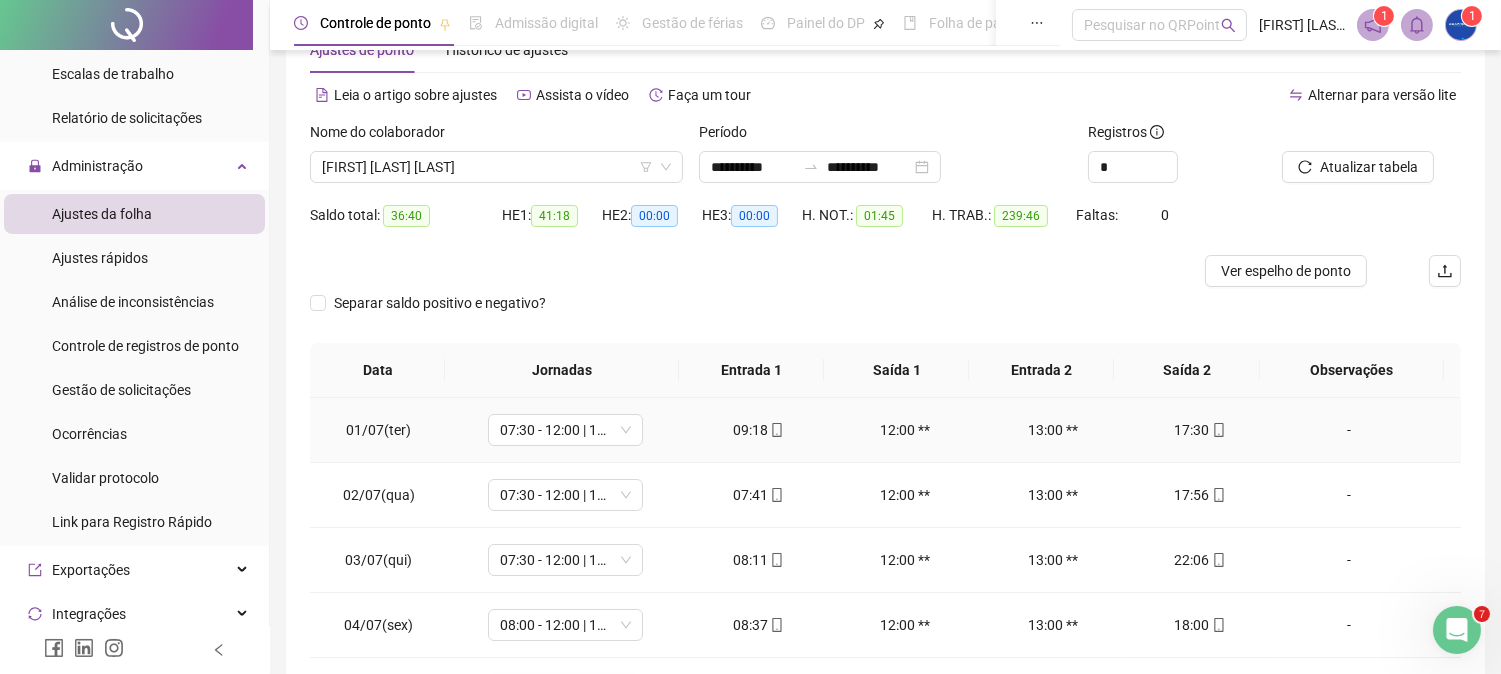 click on "09:18" at bounding box center [758, 430] 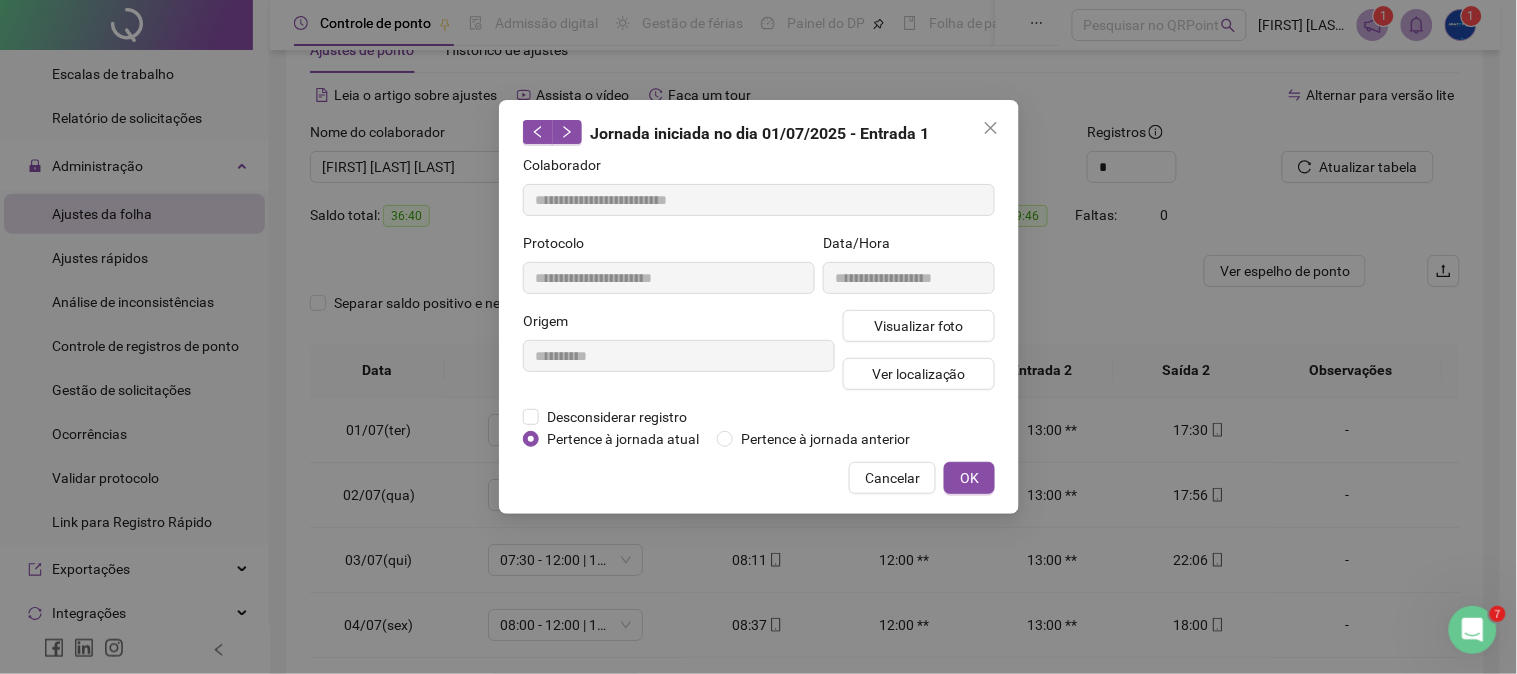 type on "**********" 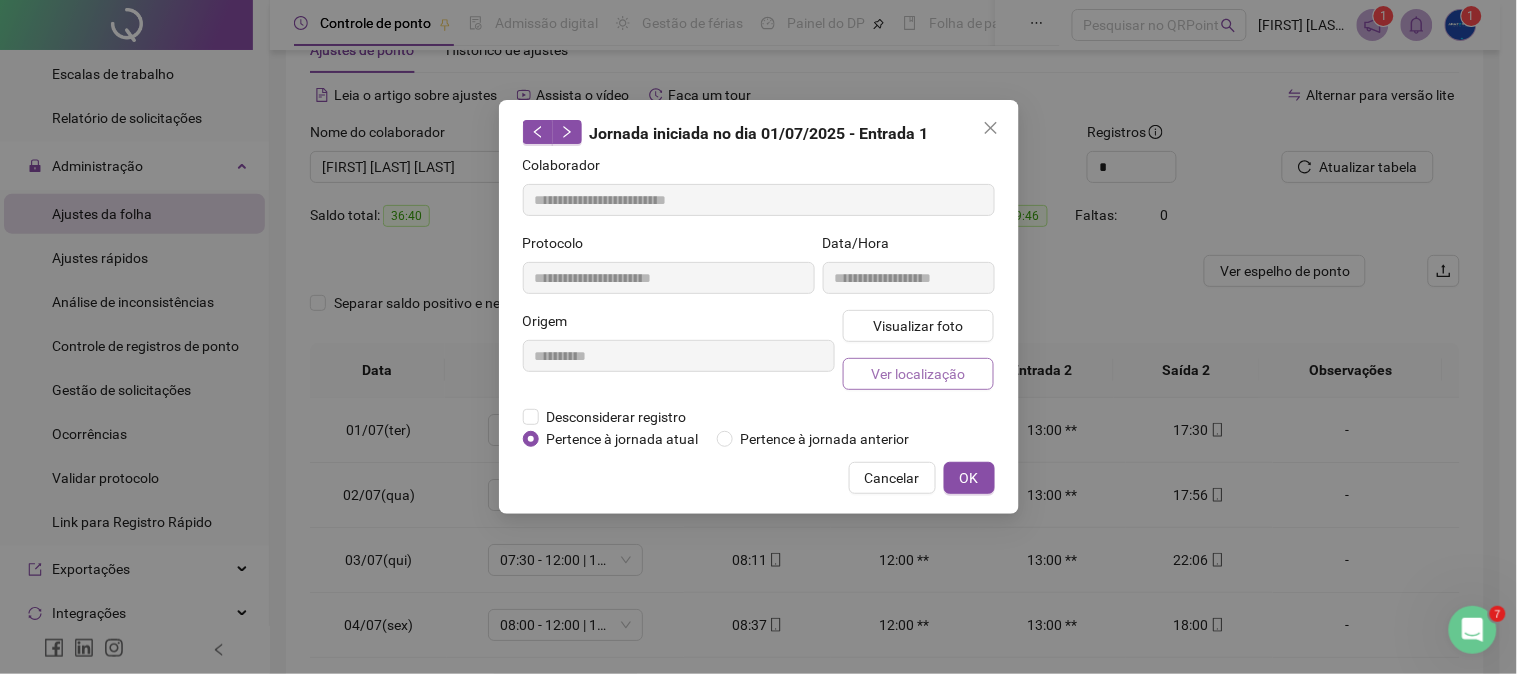 click on "Ver localização" at bounding box center (918, 374) 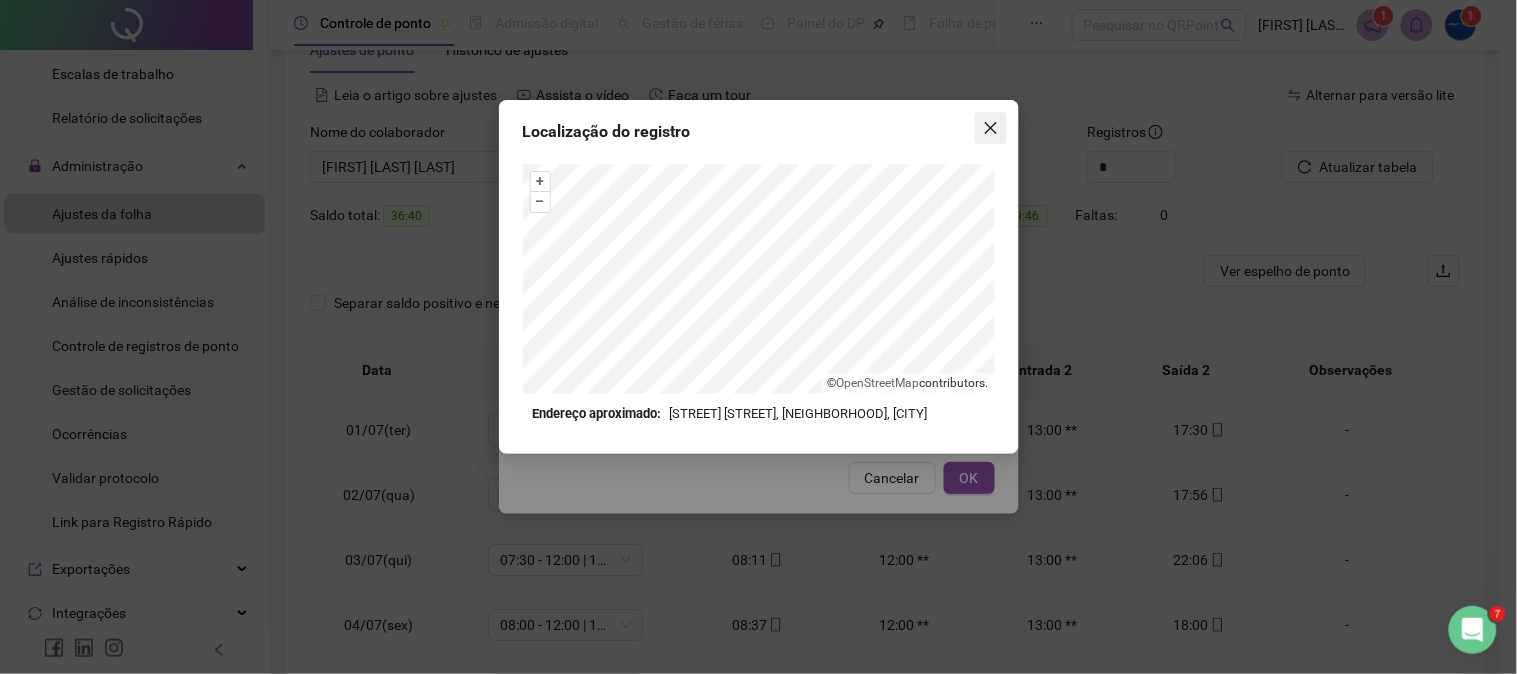 click 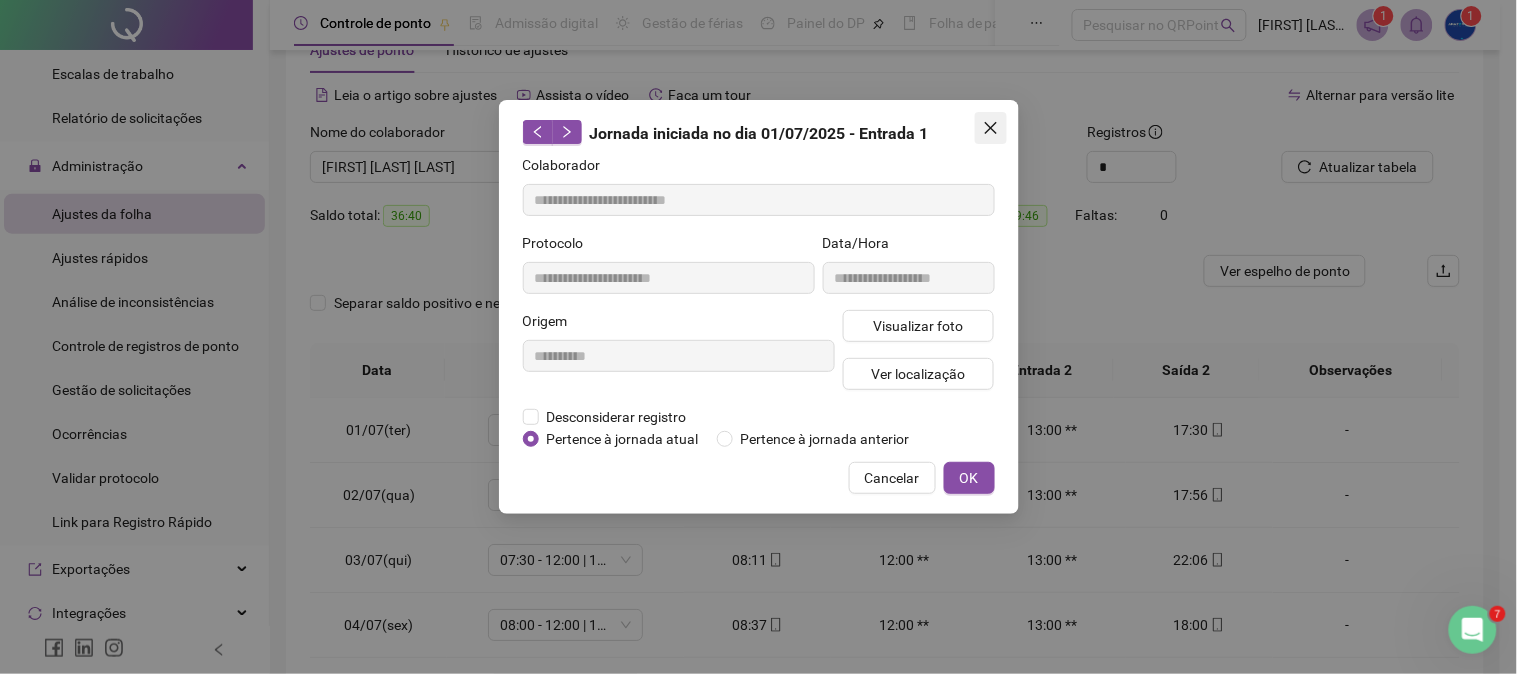 click 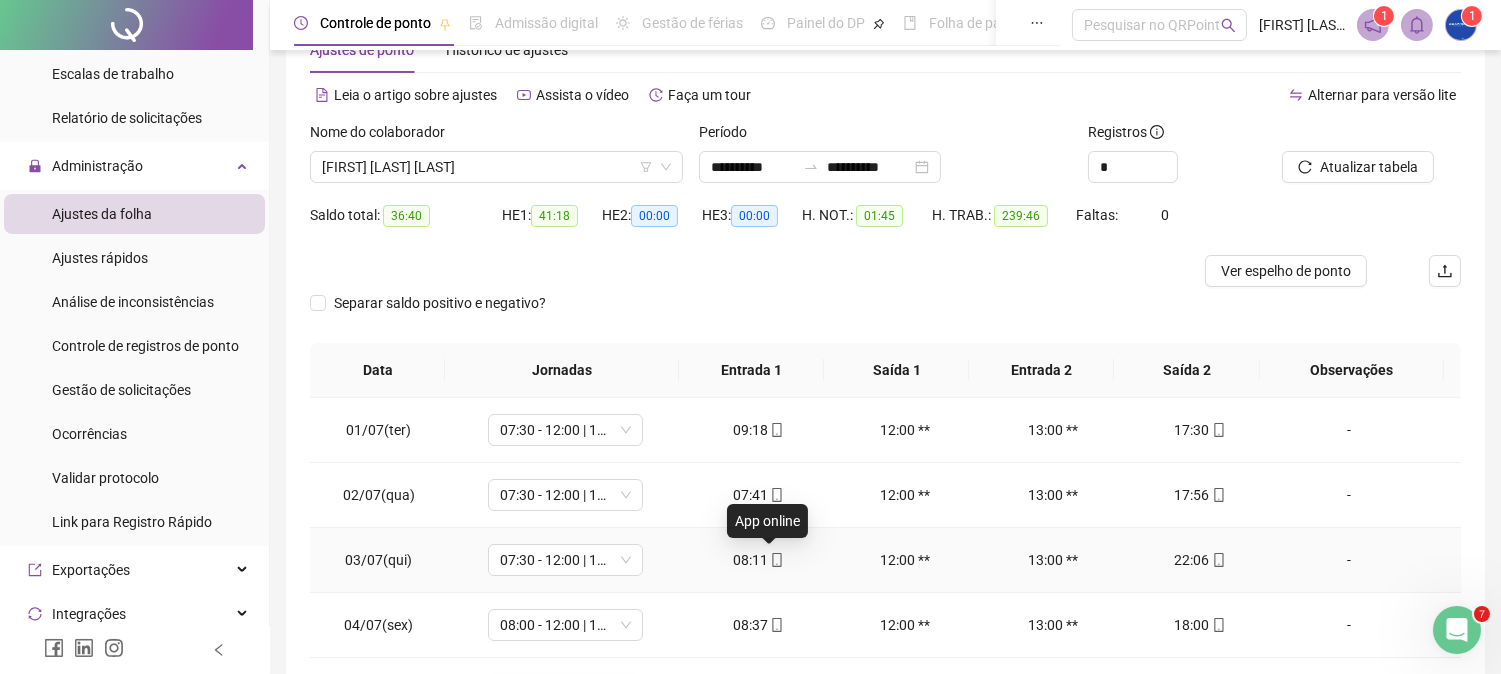 click 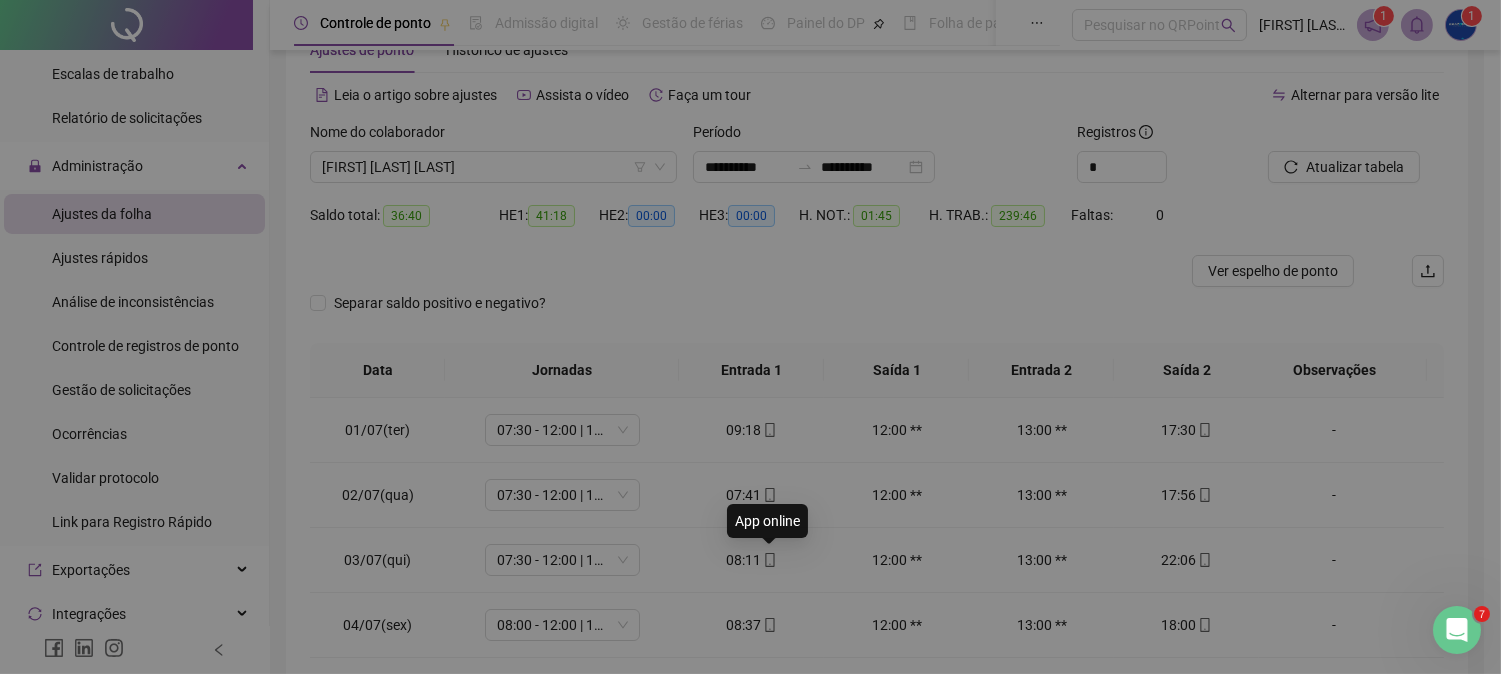 type on "**********" 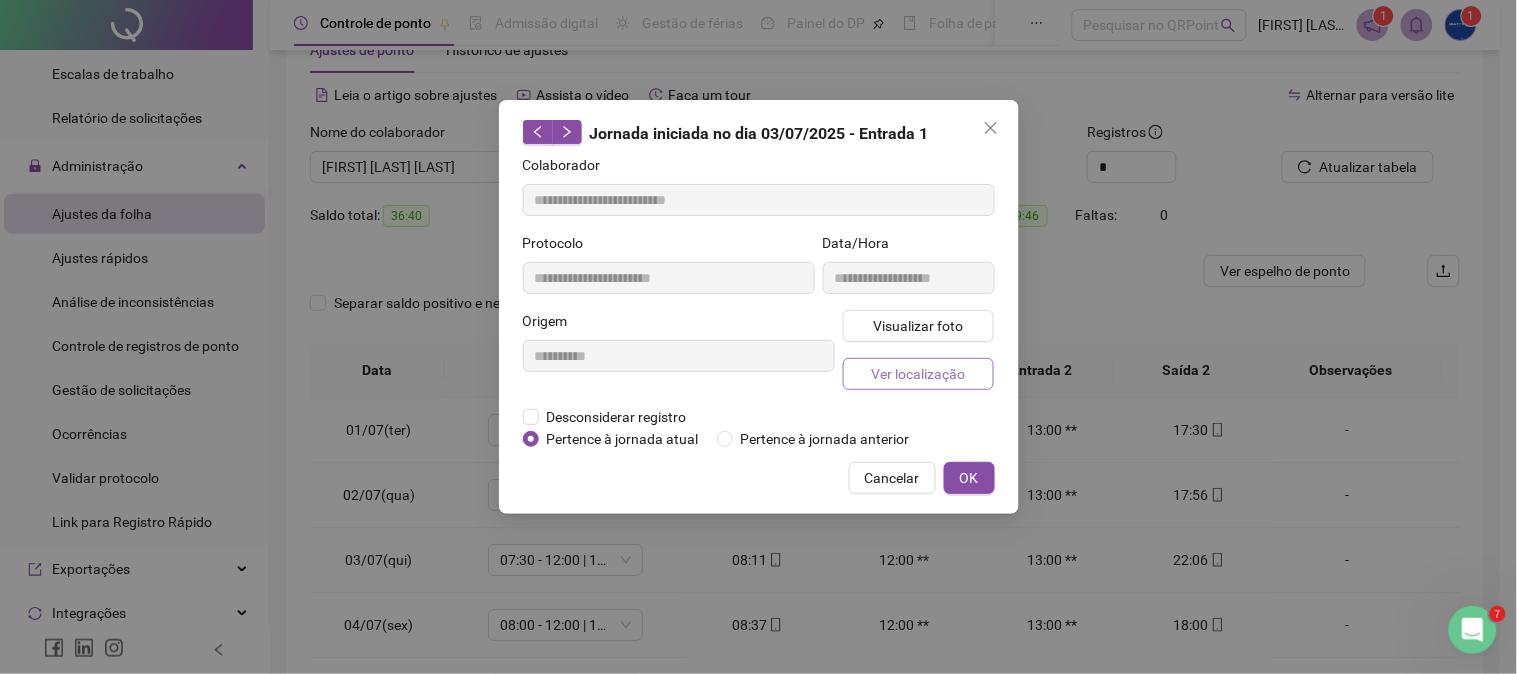 click on "Ver localização" at bounding box center (918, 374) 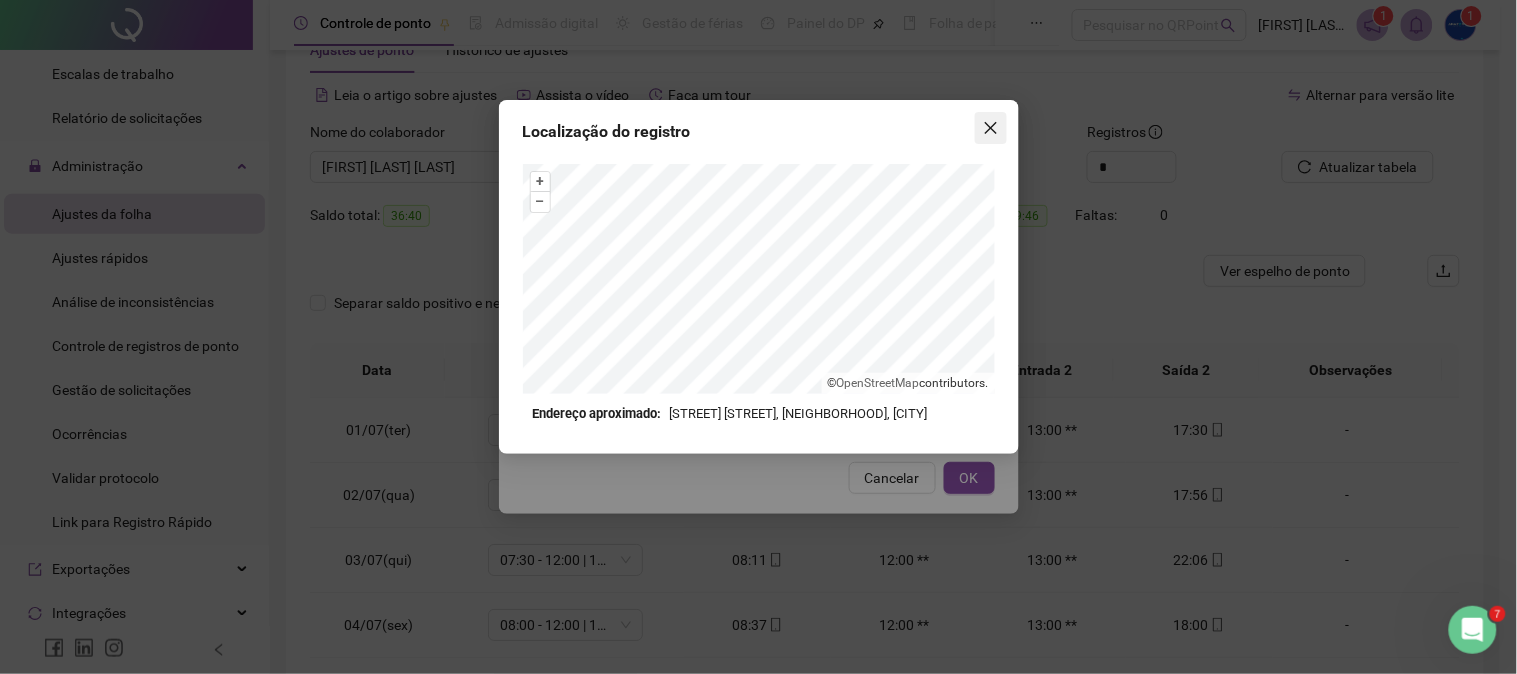 click 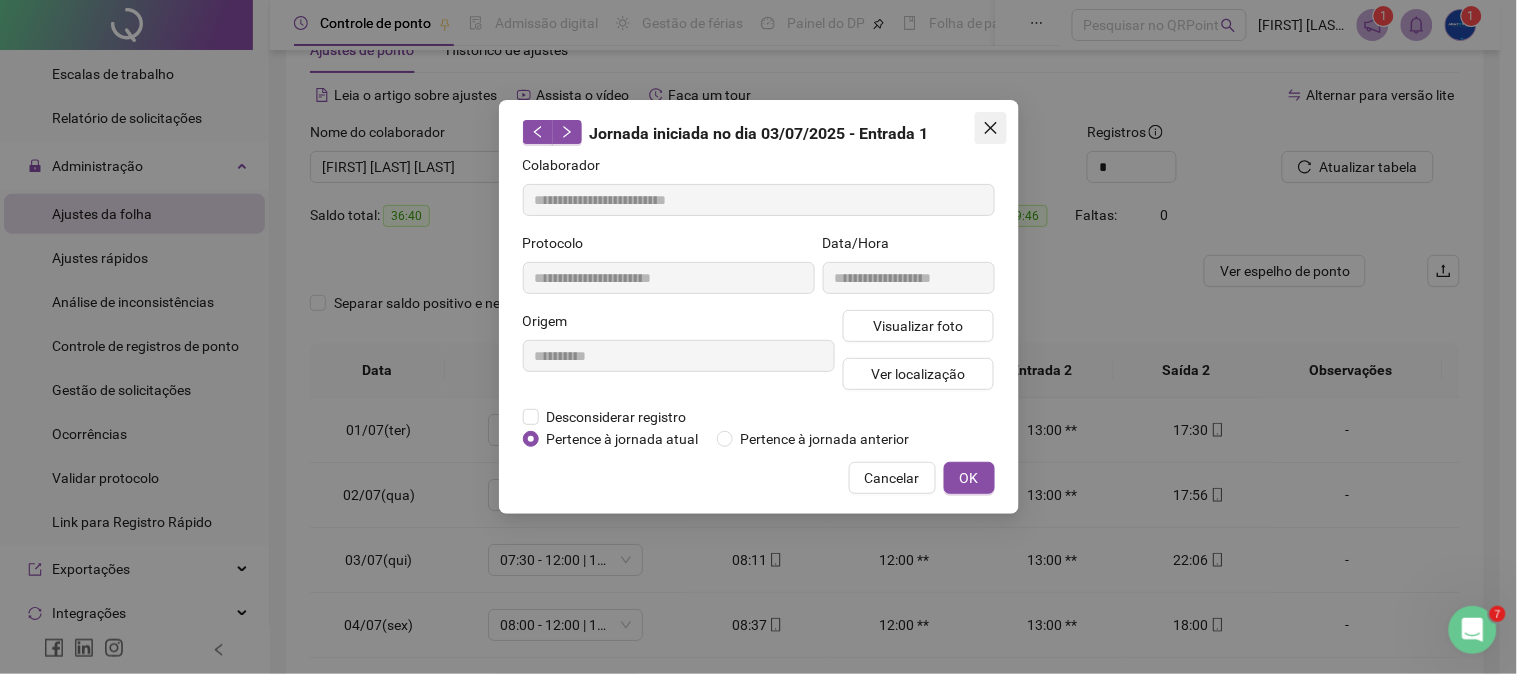 click 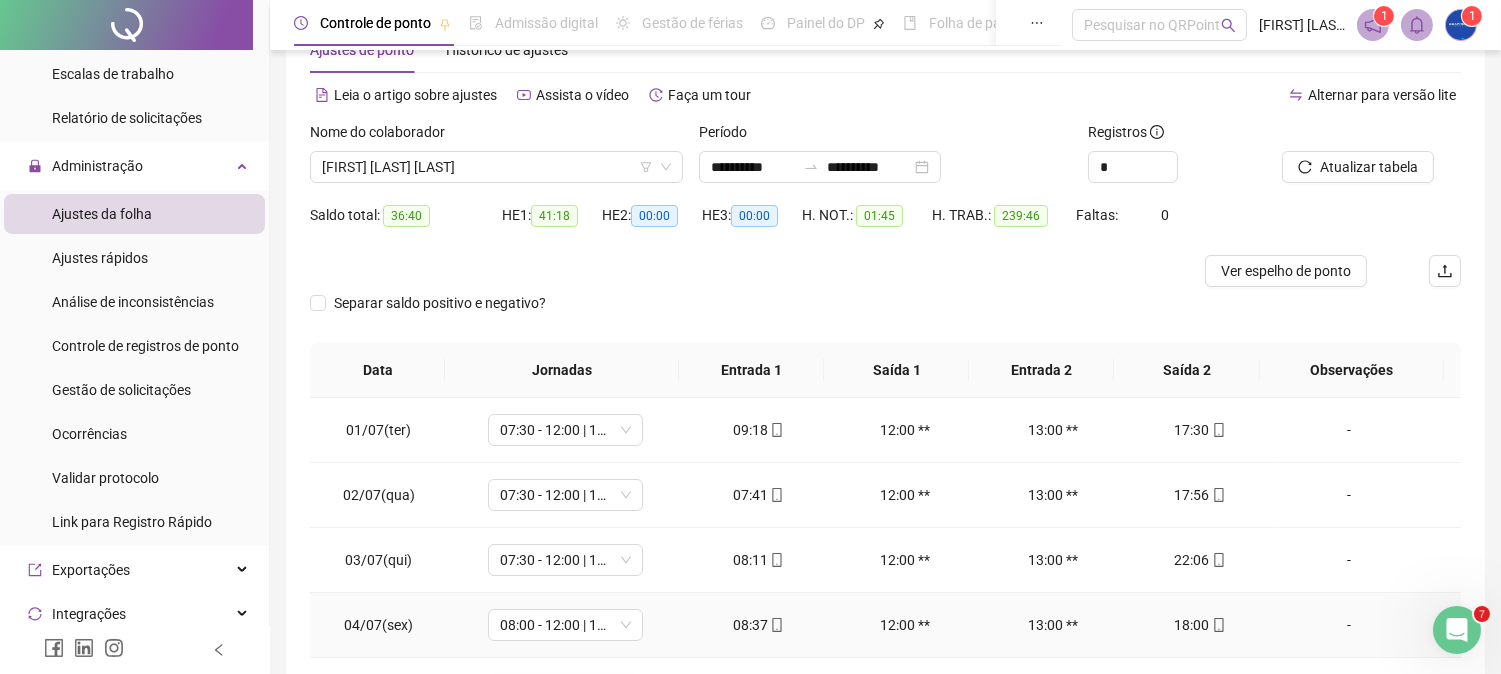 scroll, scrollTop: 323, scrollLeft: 0, axis: vertical 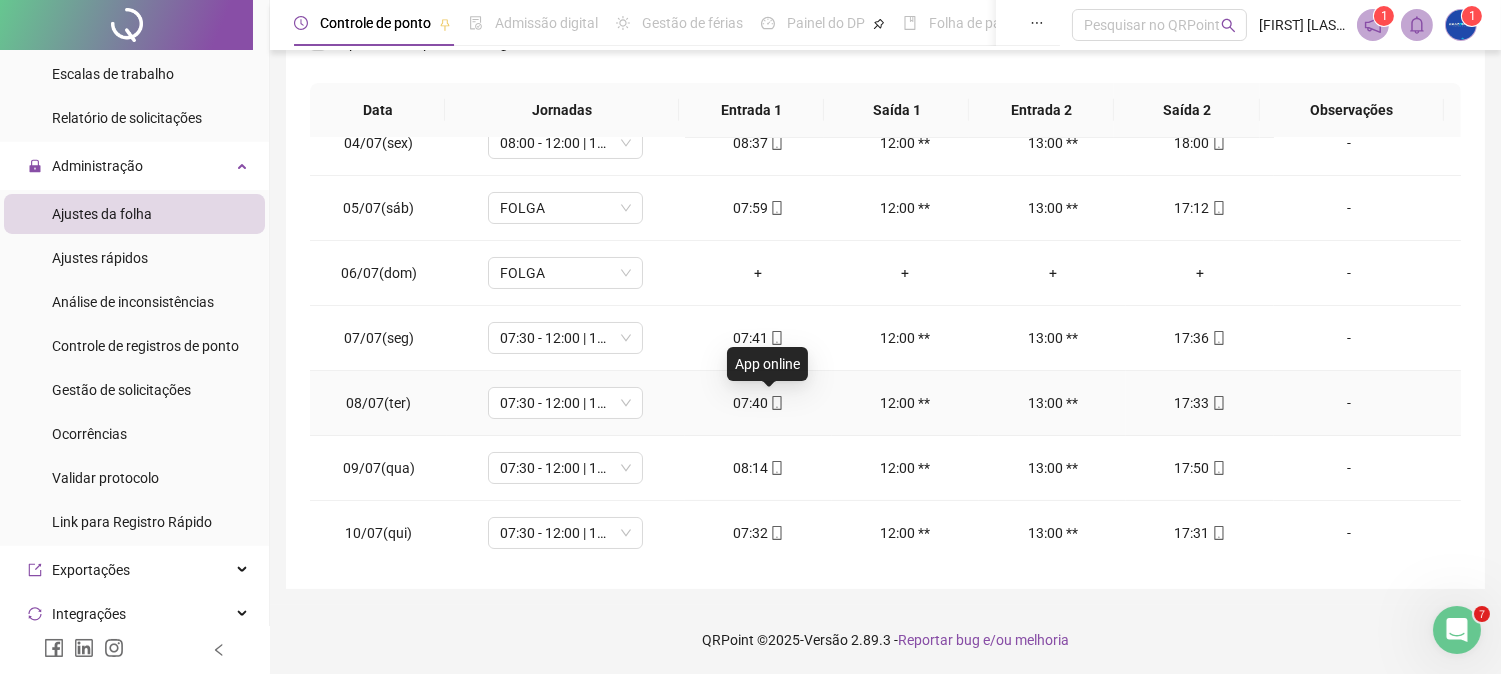 click 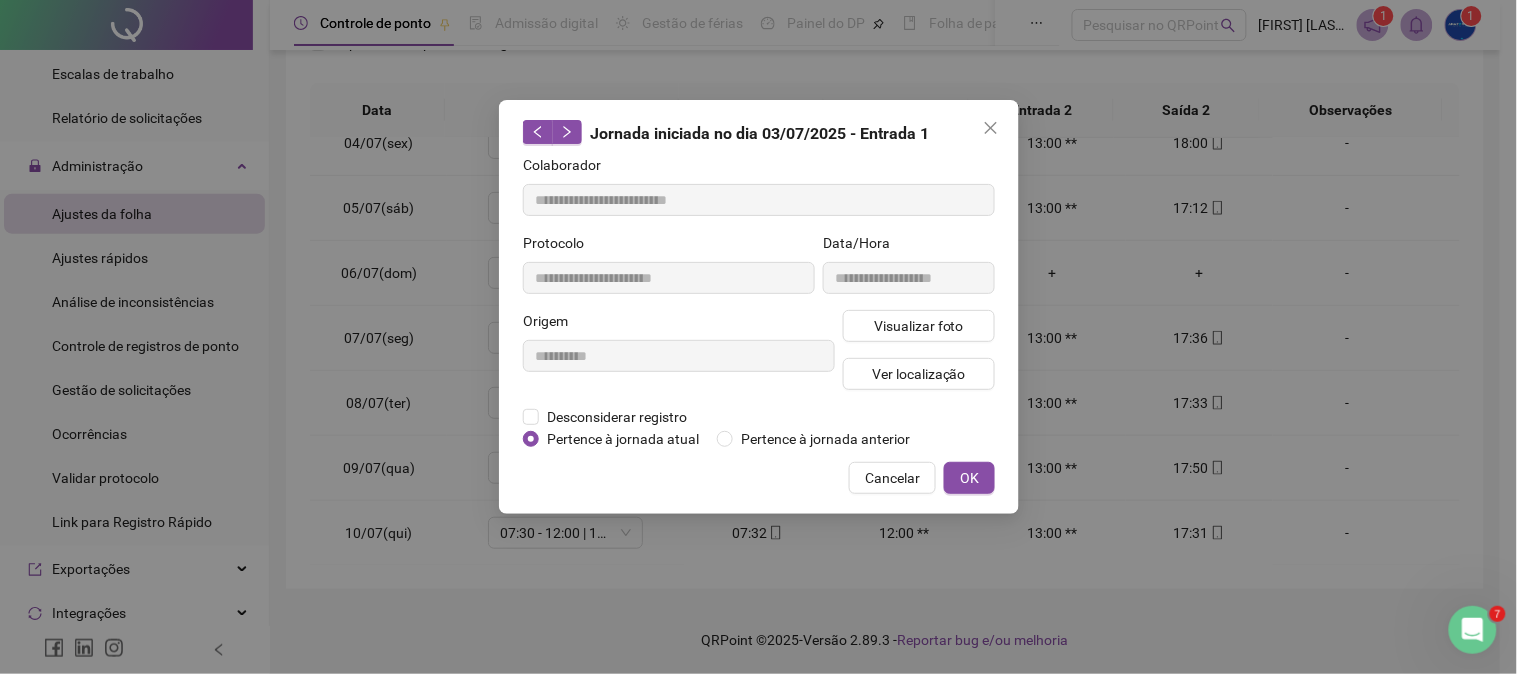 type on "**********" 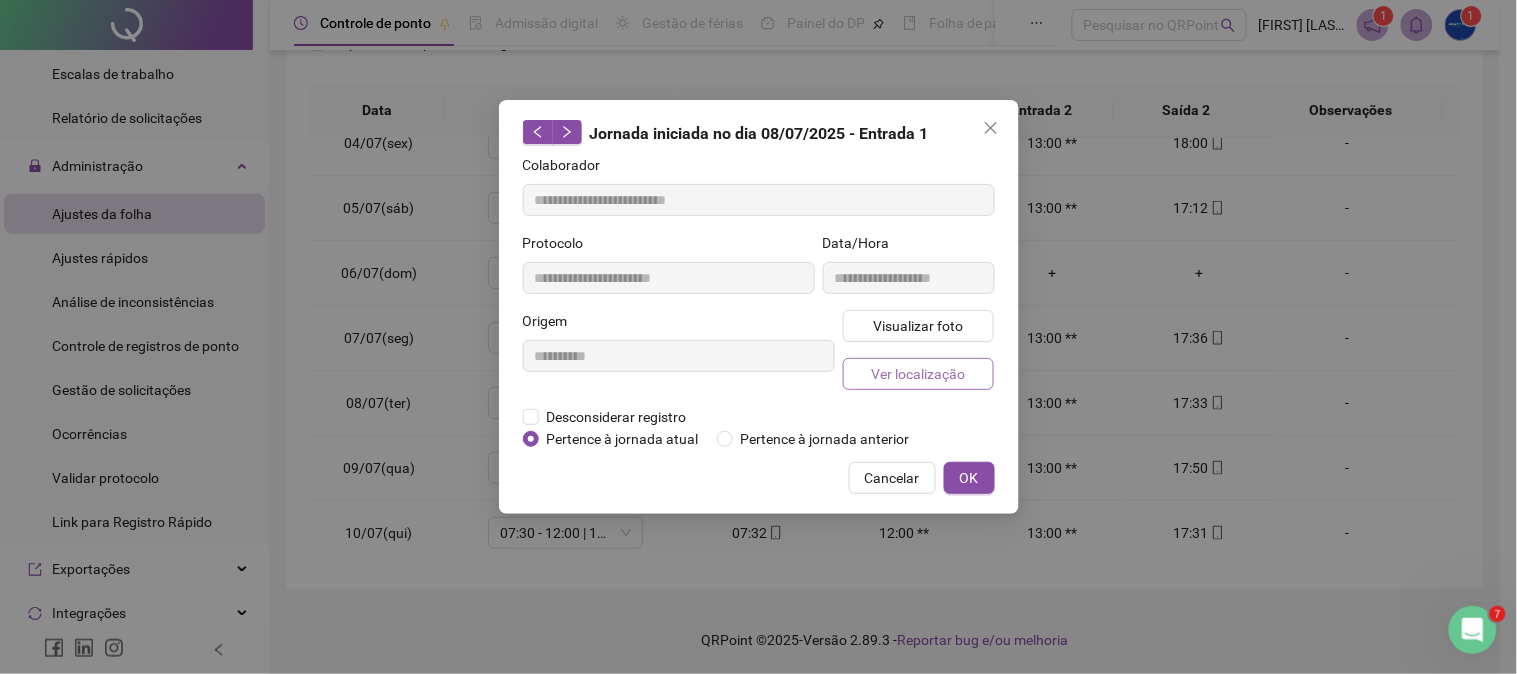 click on "Ver localização" at bounding box center (918, 374) 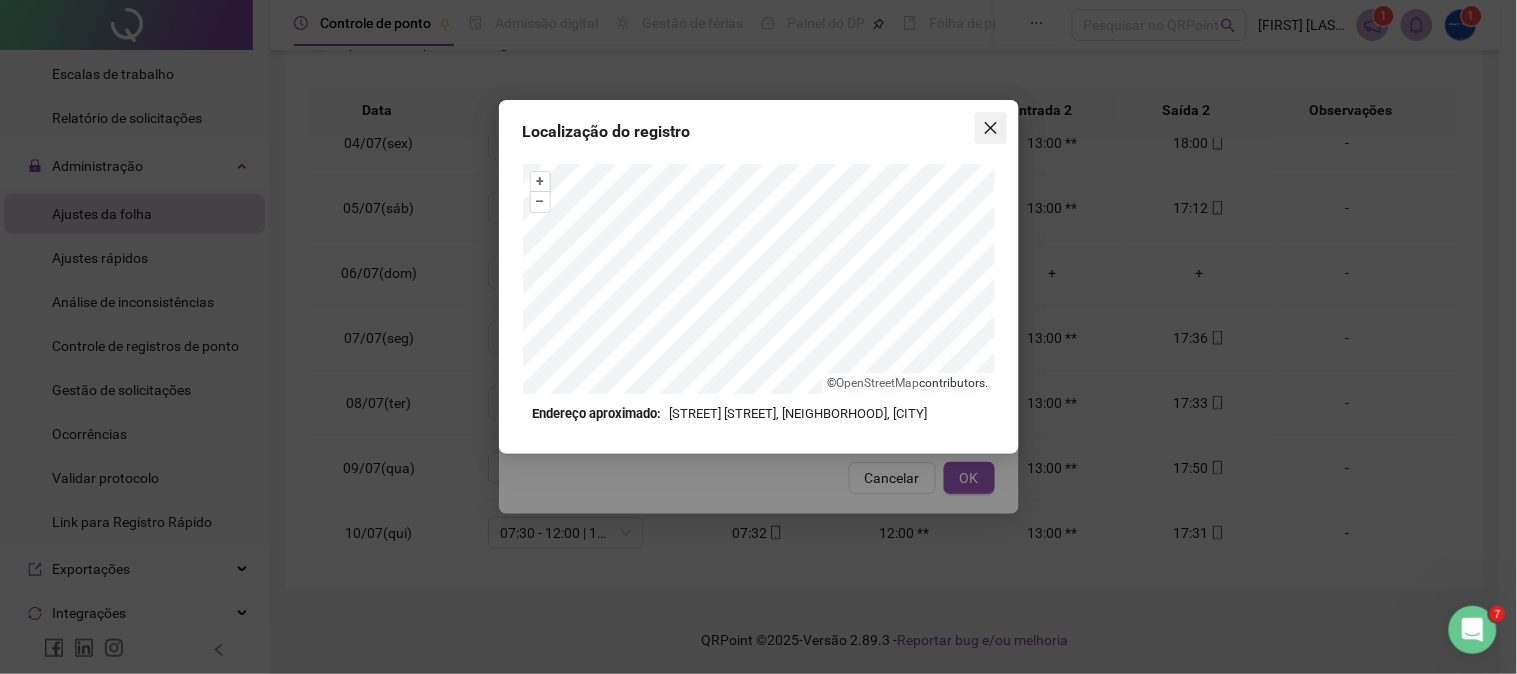 click 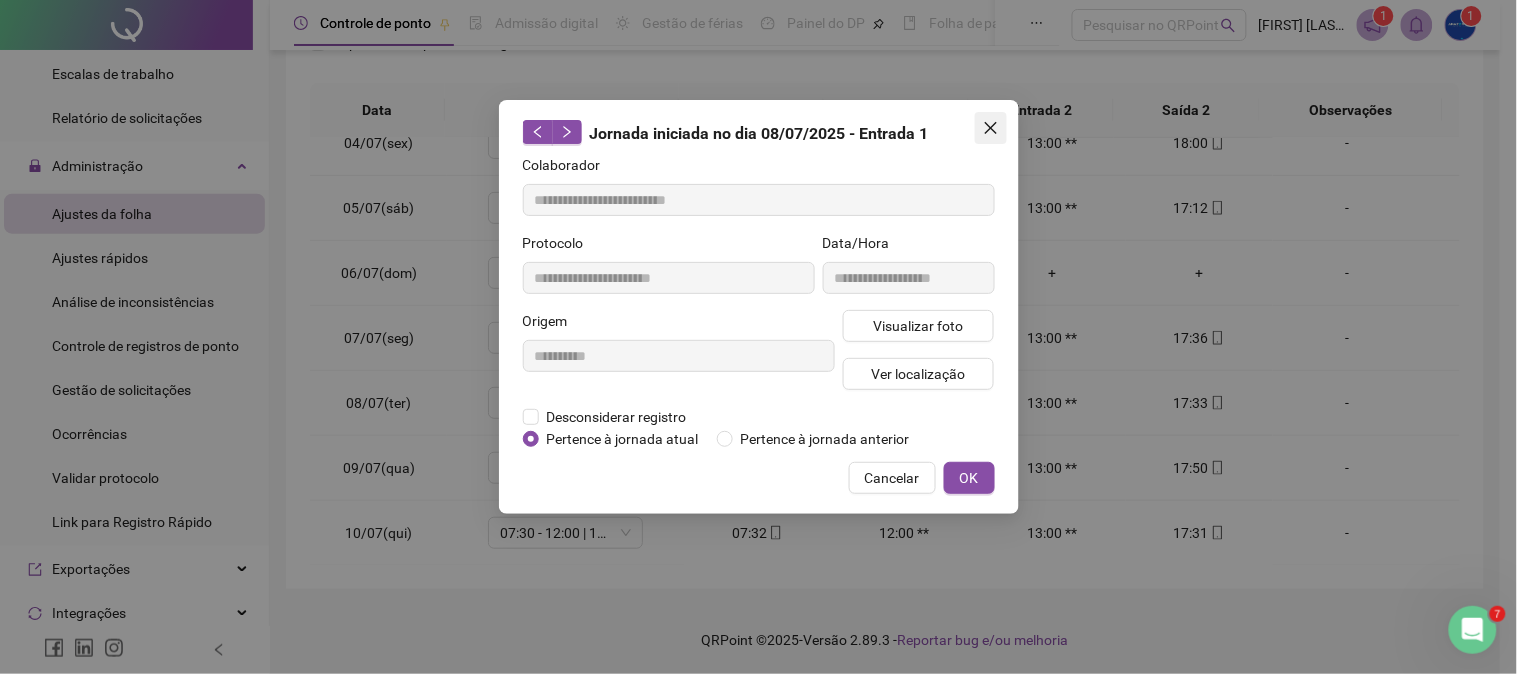 click 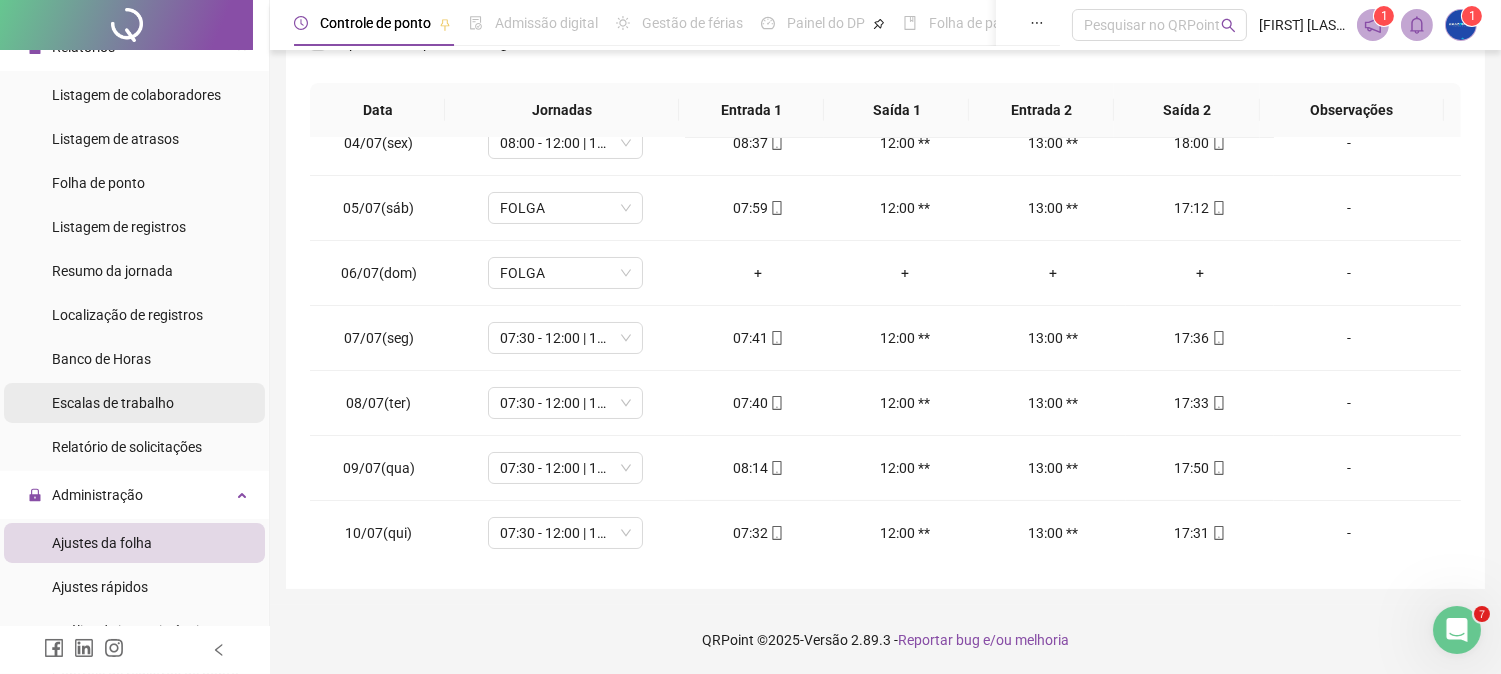scroll, scrollTop: 0, scrollLeft: 0, axis: both 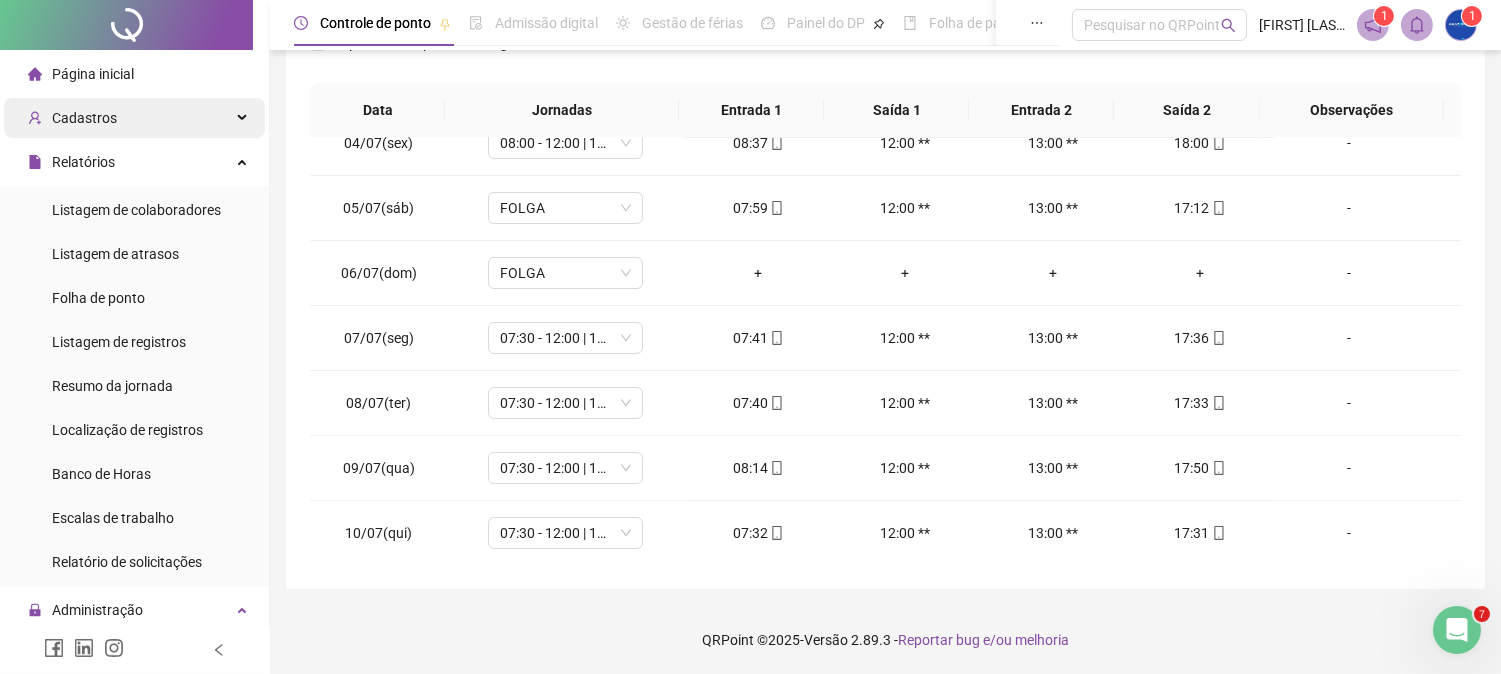 click on "Cadastros" at bounding box center [134, 118] 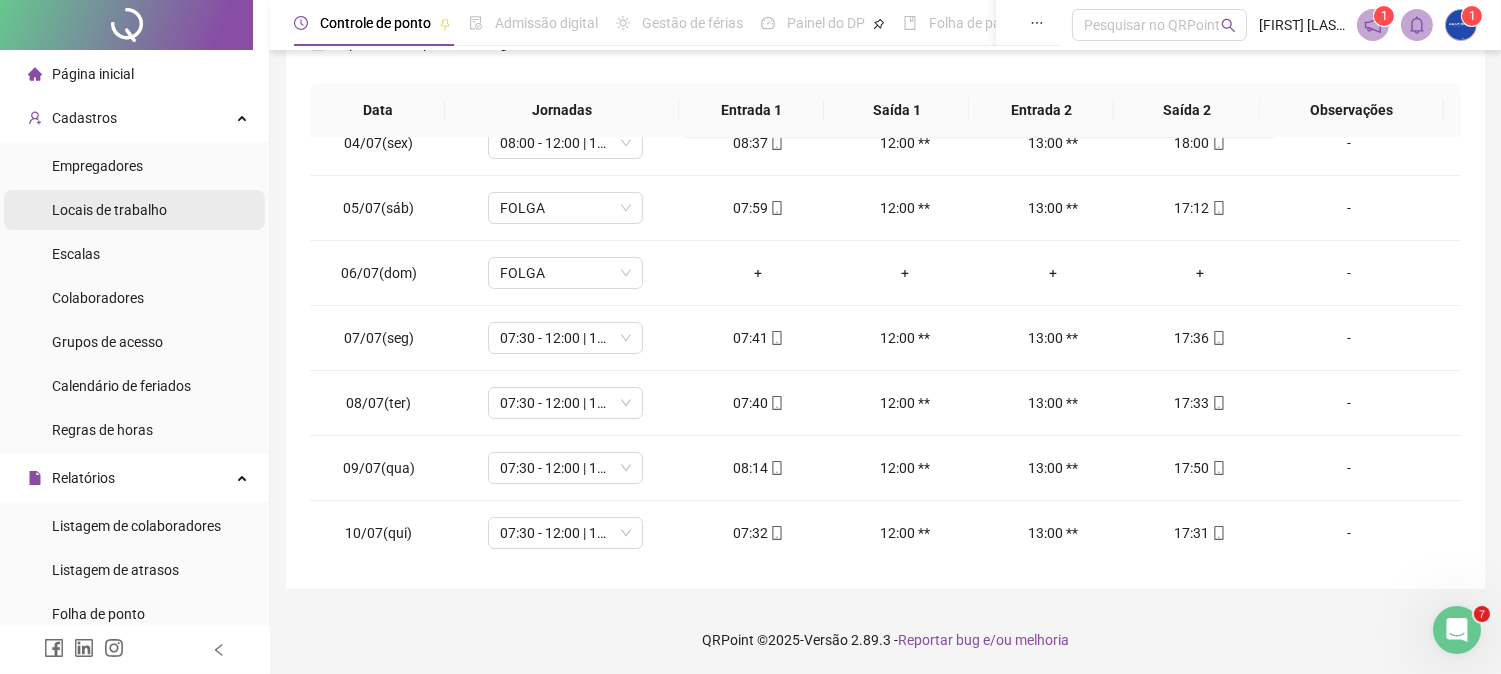click on "Locais de trabalho" at bounding box center (109, 210) 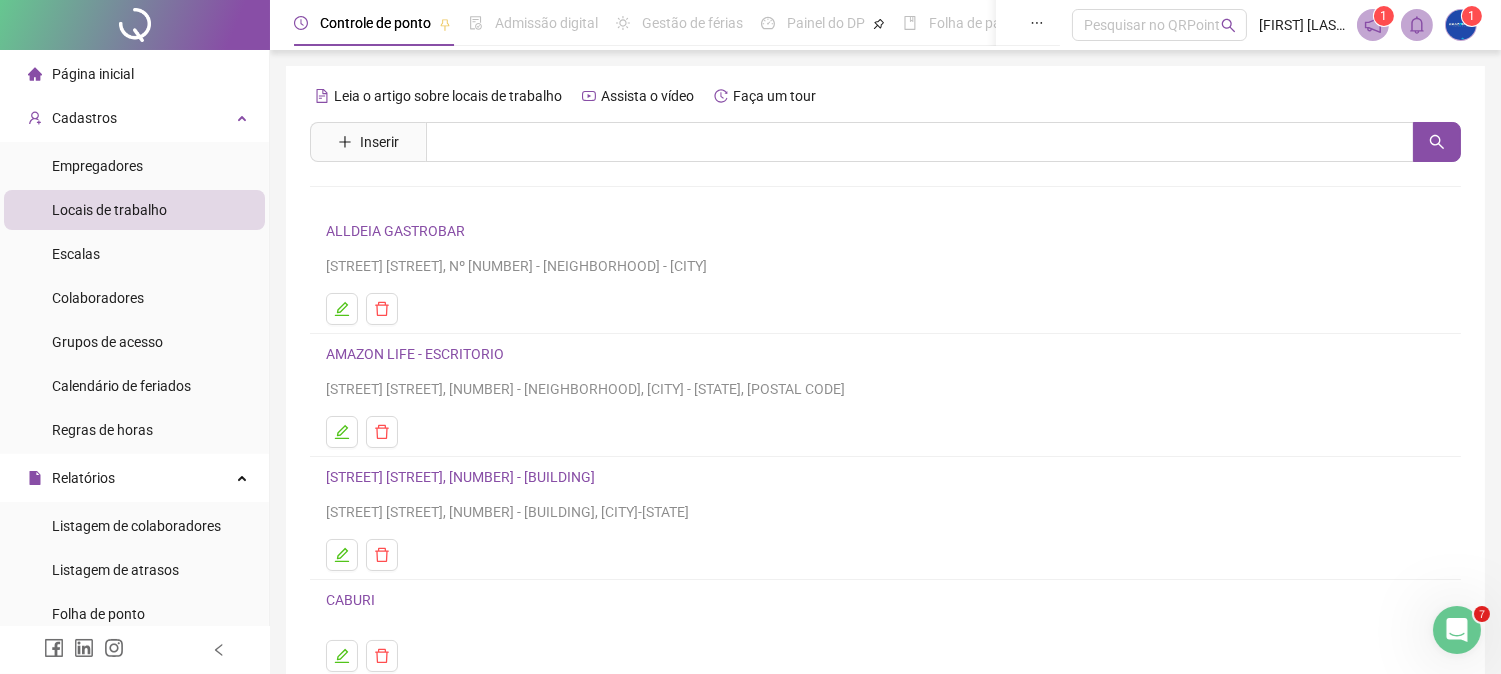 scroll, scrollTop: 271, scrollLeft: 0, axis: vertical 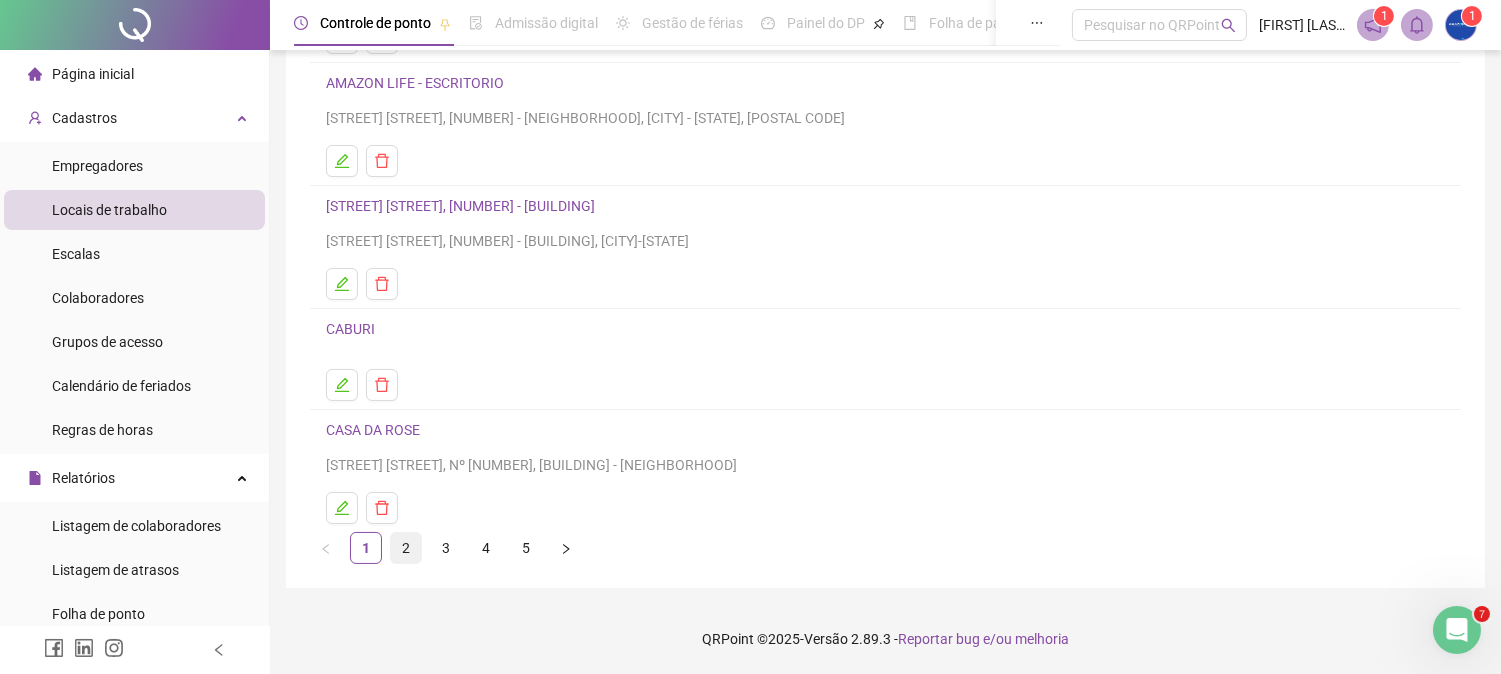 click on "2" at bounding box center (406, 548) 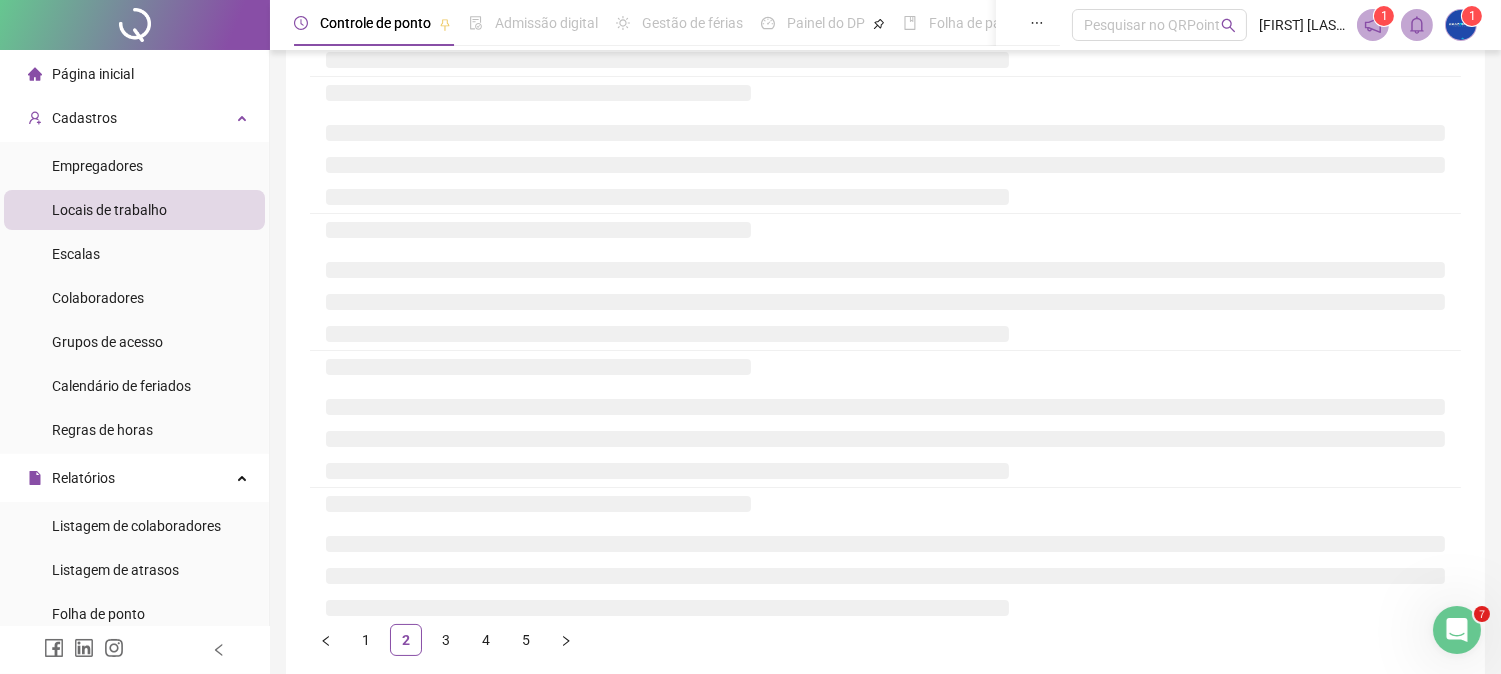 scroll, scrollTop: 293, scrollLeft: 0, axis: vertical 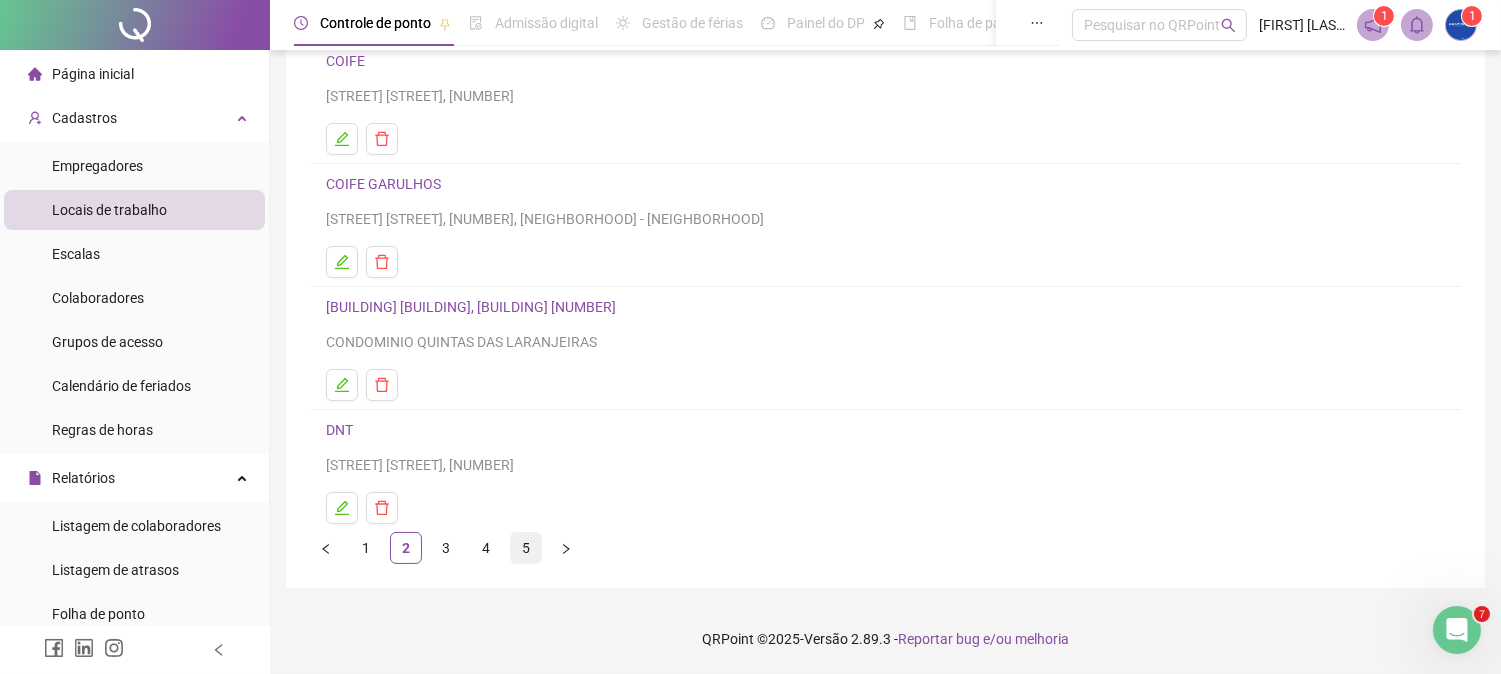 click on "5" at bounding box center [526, 548] 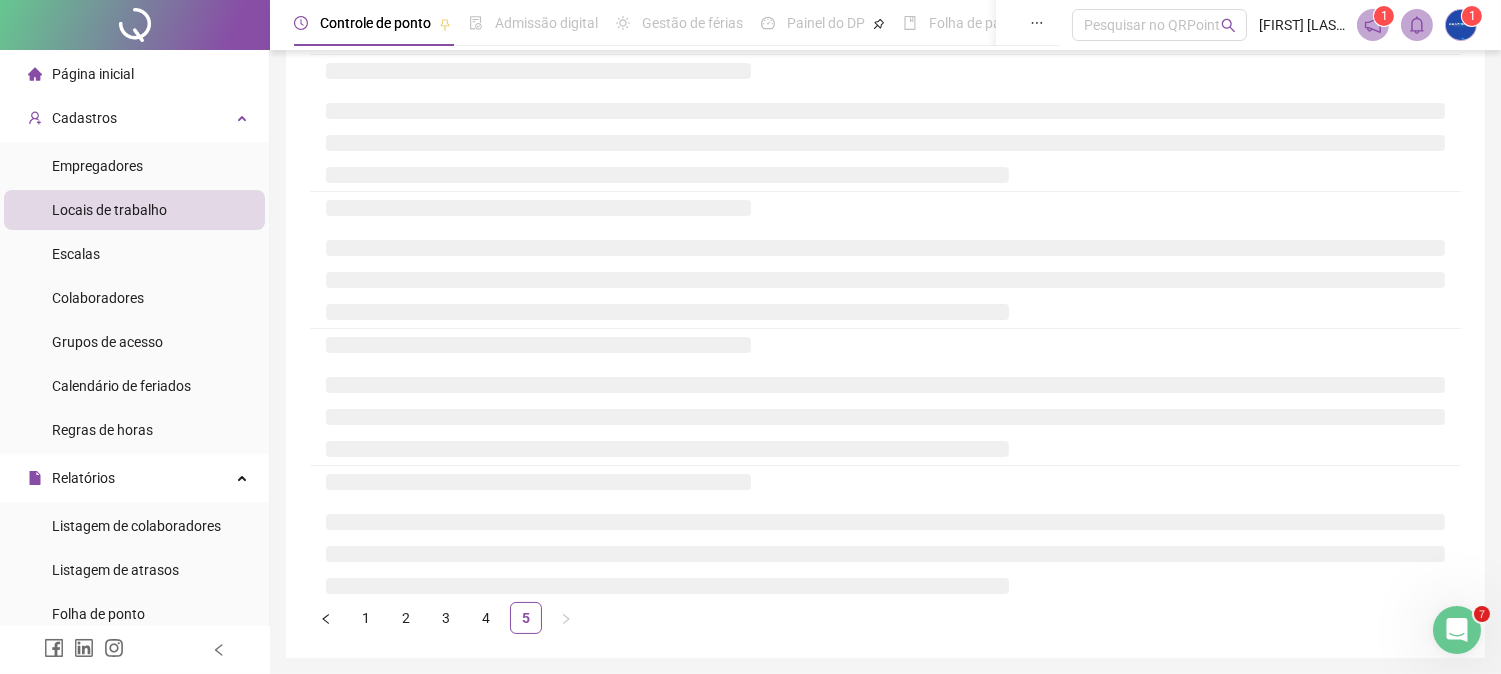 scroll, scrollTop: 248, scrollLeft: 0, axis: vertical 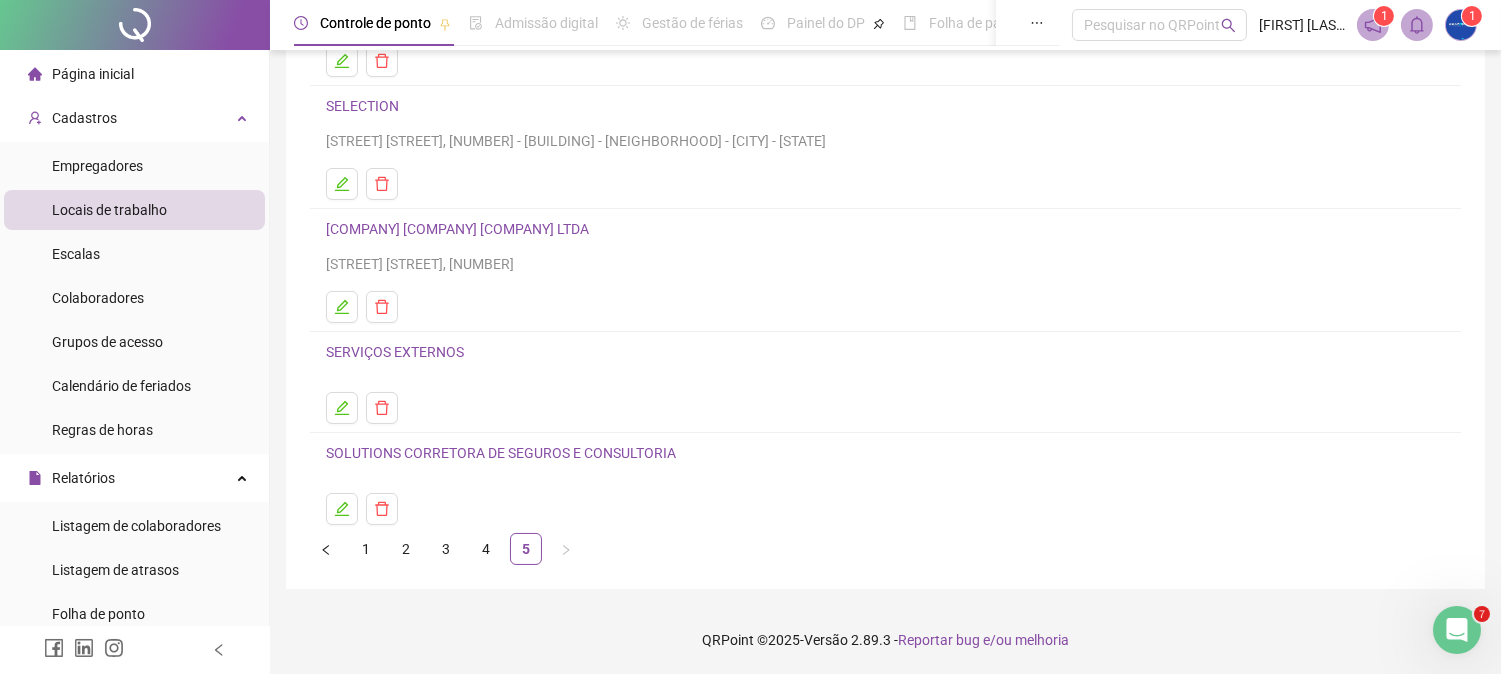 click on "[COMPANY] [COMPANY] [COMPANY] LTDA" at bounding box center (457, 229) 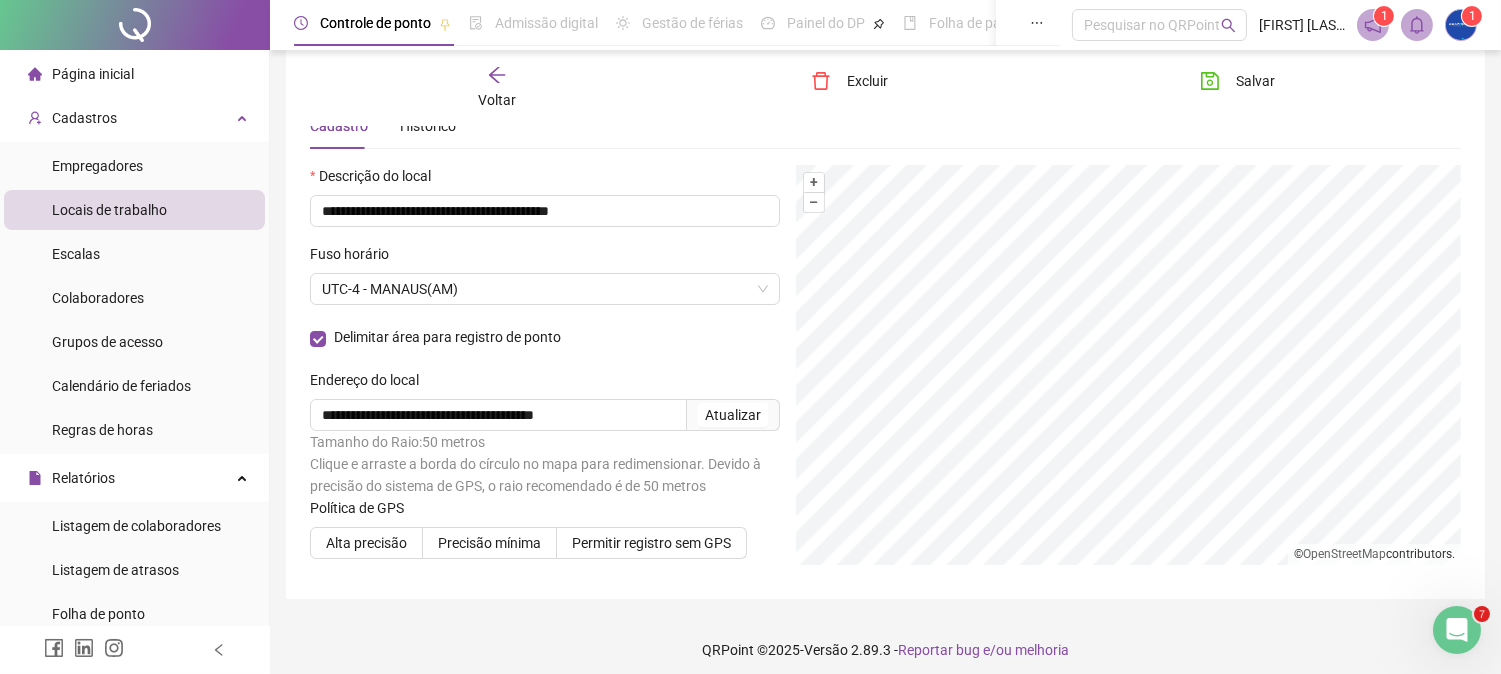 scroll, scrollTop: 93, scrollLeft: 0, axis: vertical 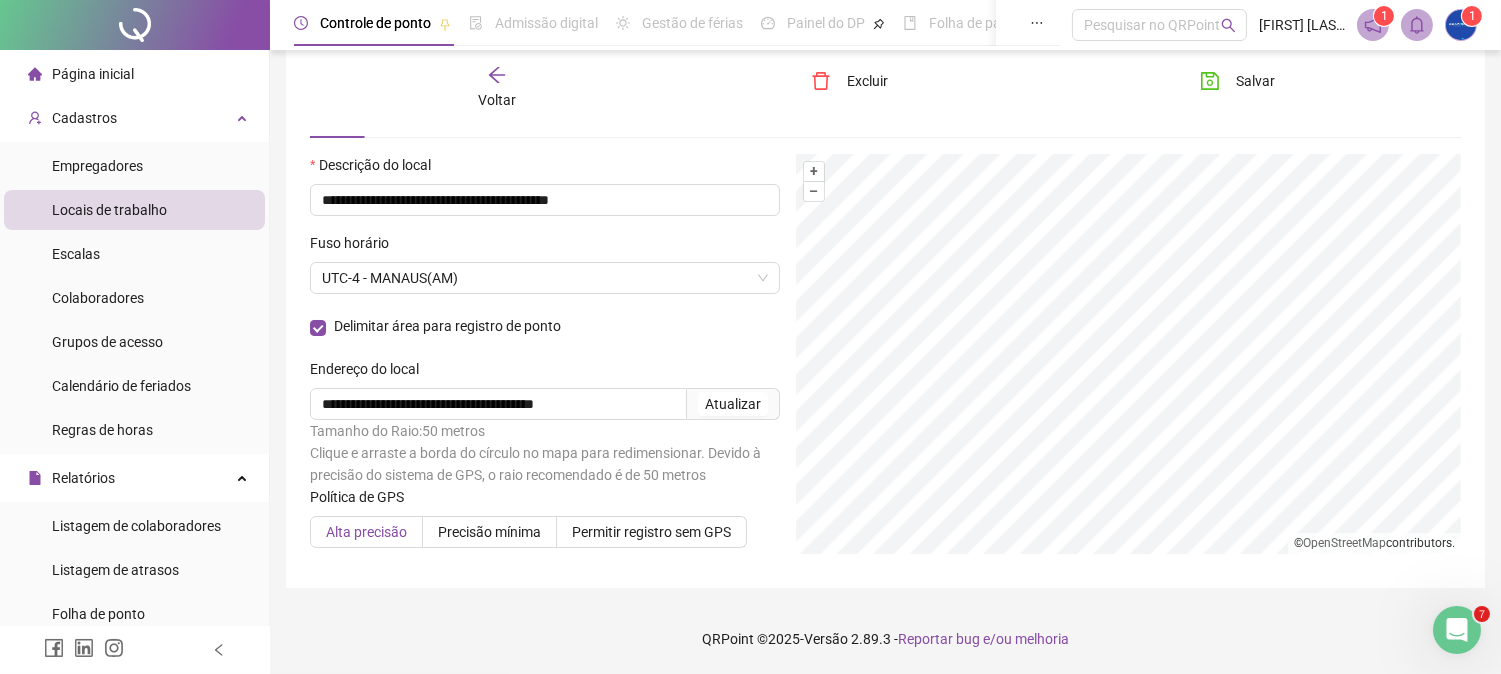 click on "Alta precisão" at bounding box center [366, 532] 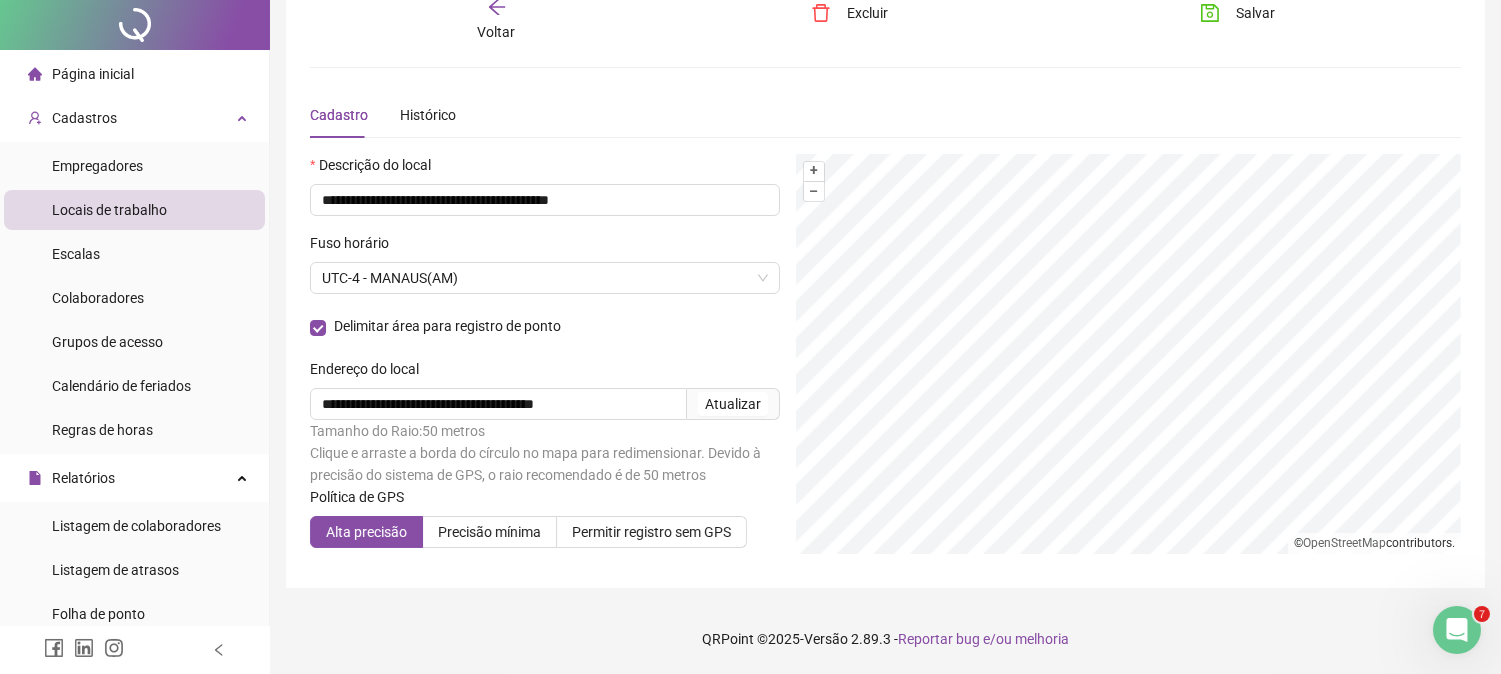 scroll, scrollTop: 0, scrollLeft: 0, axis: both 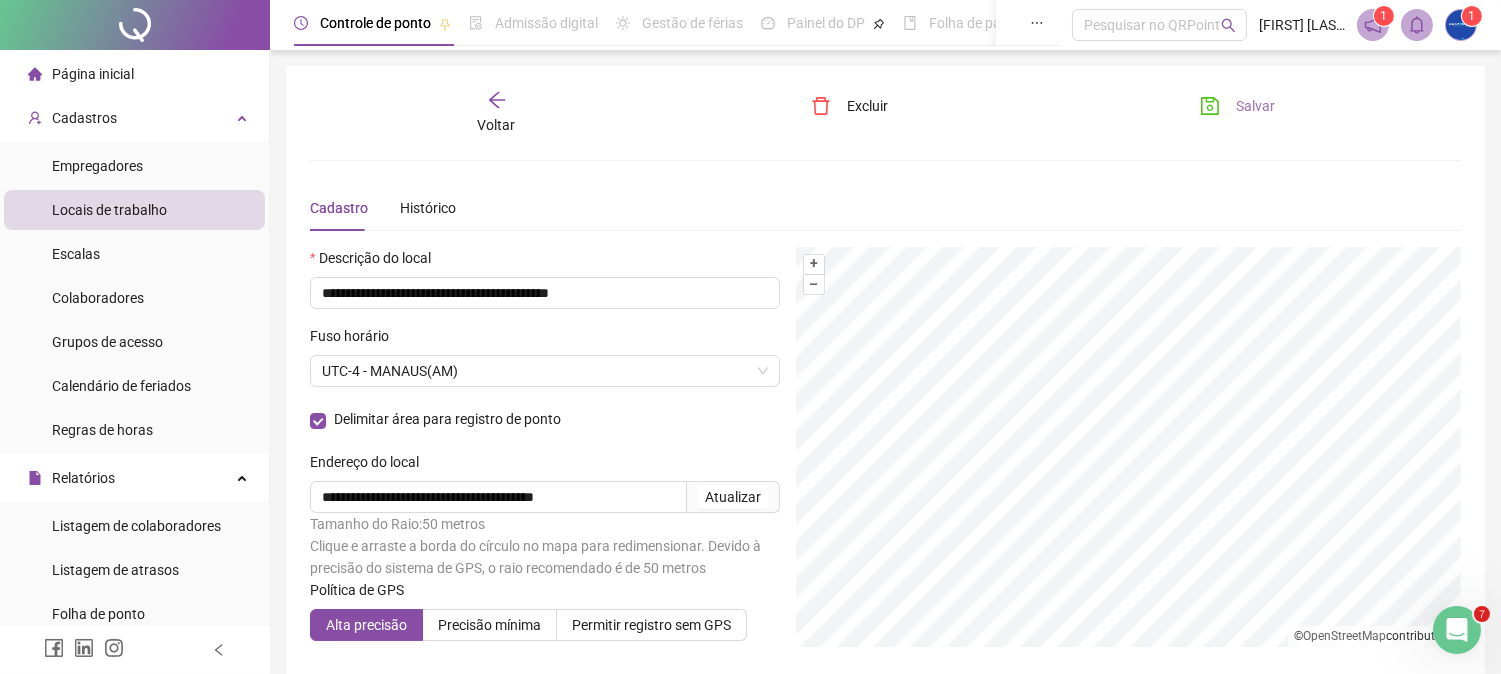 click on "Salvar" at bounding box center (1255, 106) 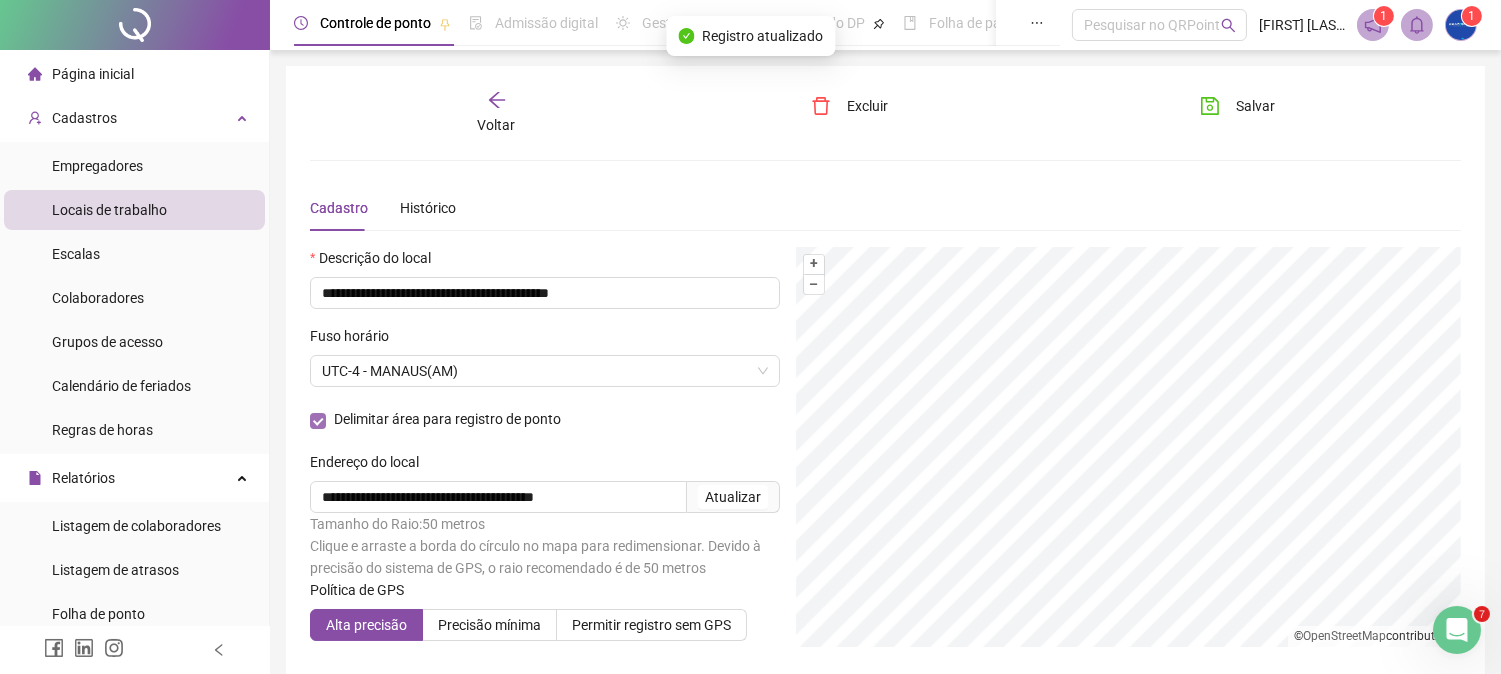 scroll, scrollTop: 93, scrollLeft: 0, axis: vertical 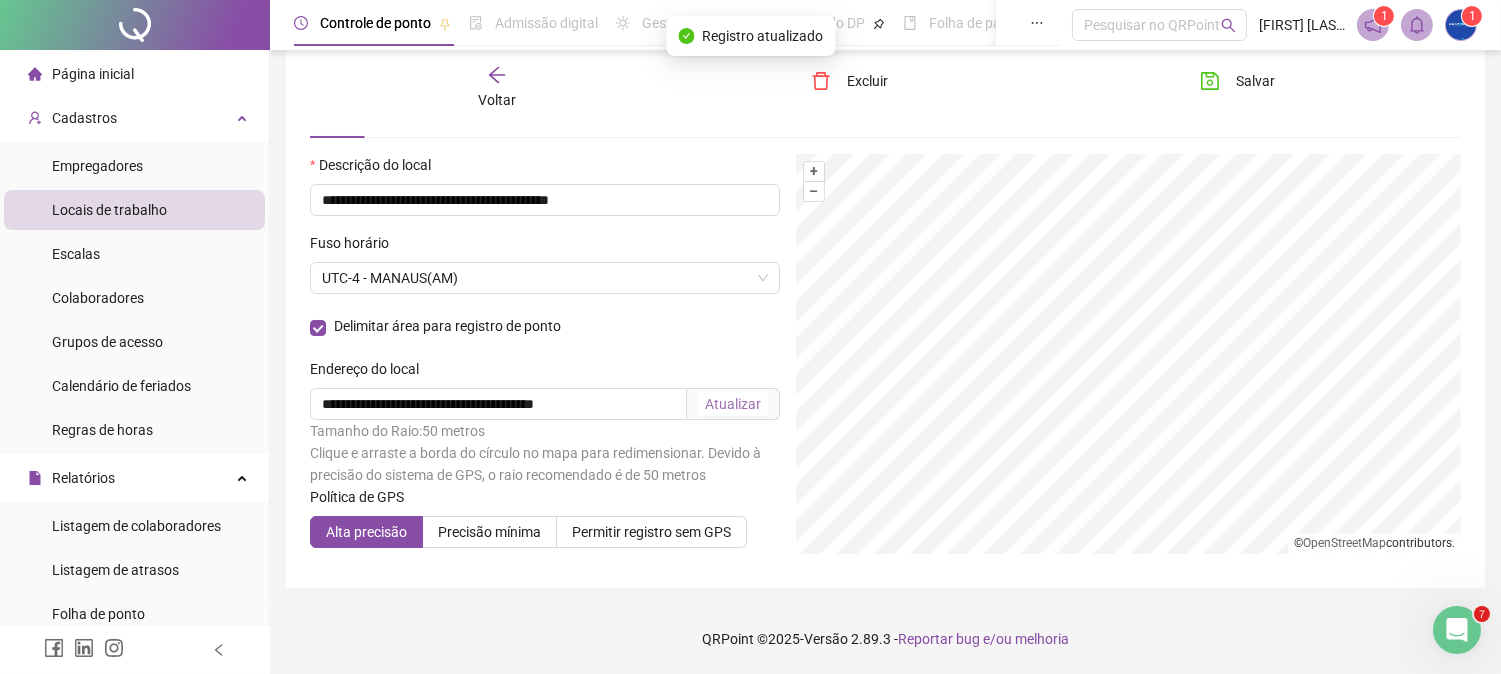 click on "Atualizar" at bounding box center [733, 404] 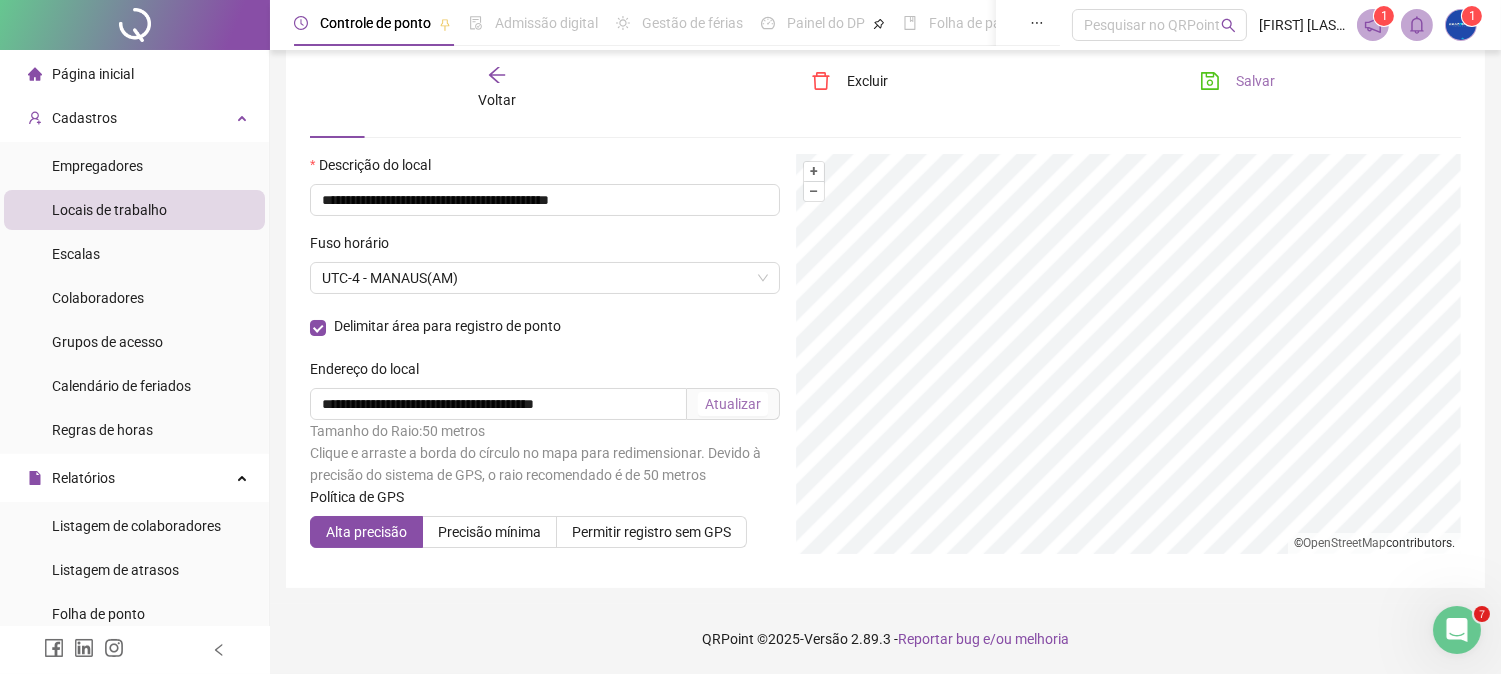 click on "Salvar" at bounding box center (1255, 81) 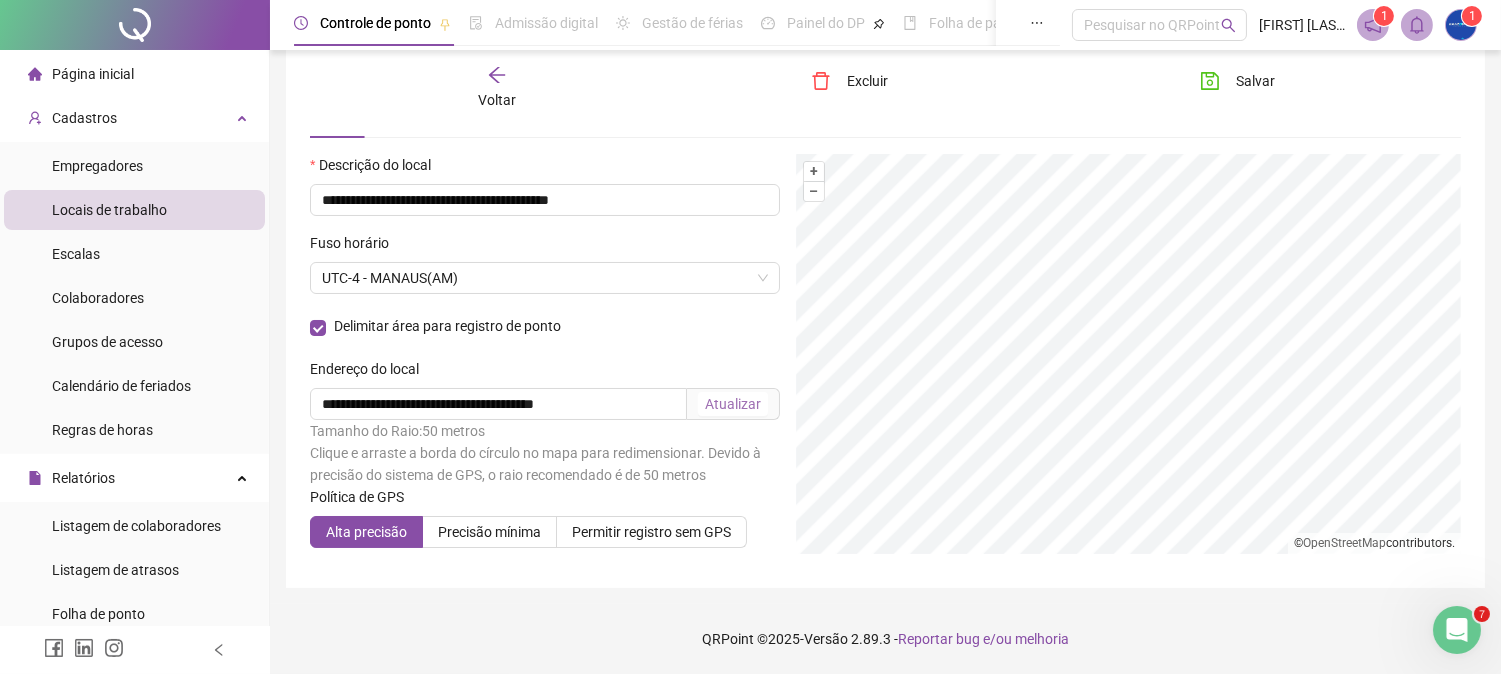 click 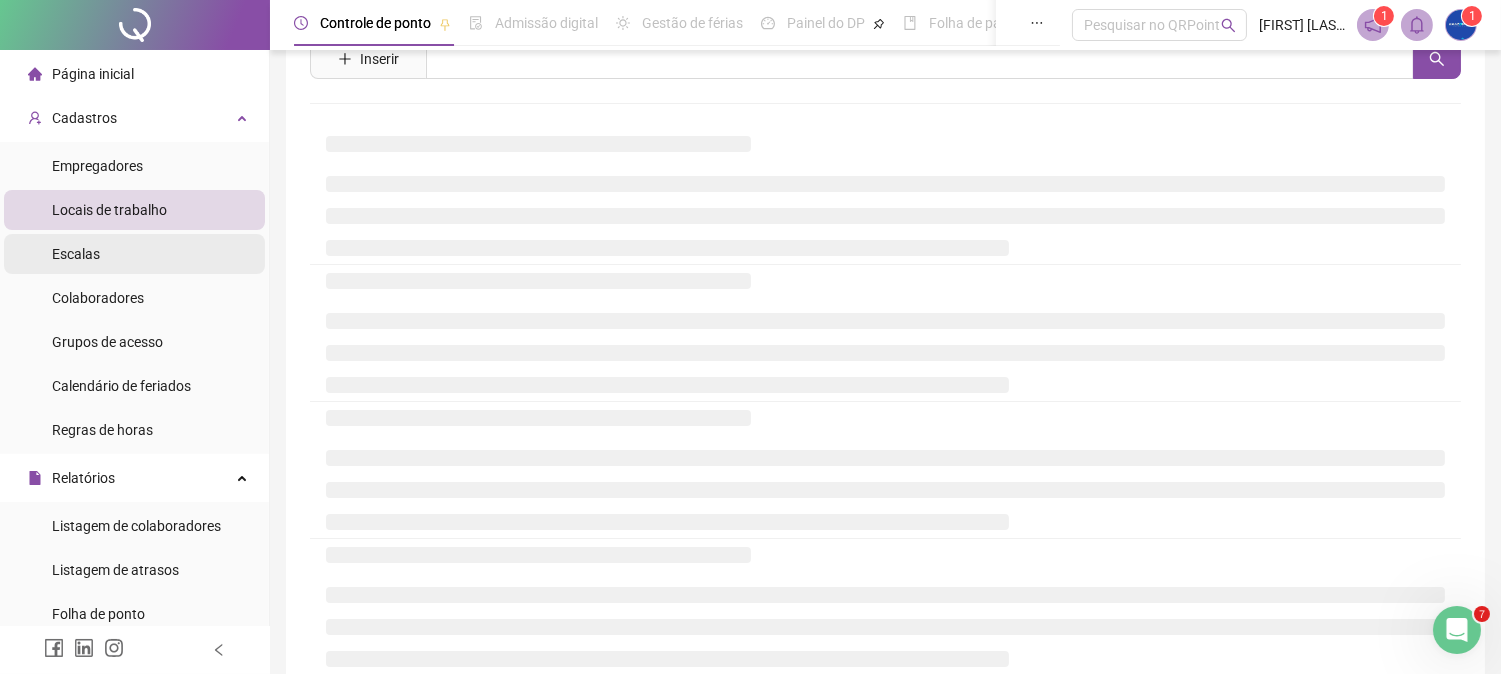 scroll, scrollTop: 0, scrollLeft: 0, axis: both 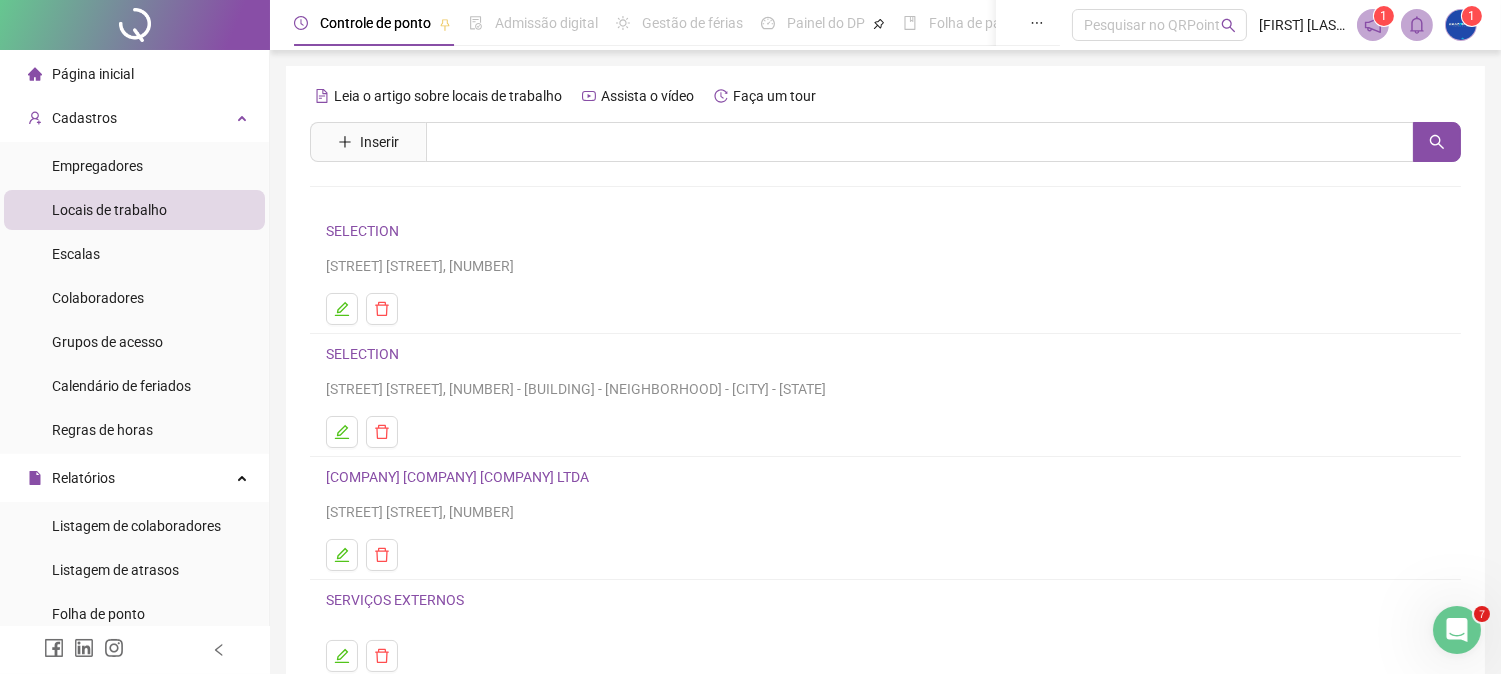 click on "Página inicial" at bounding box center [93, 74] 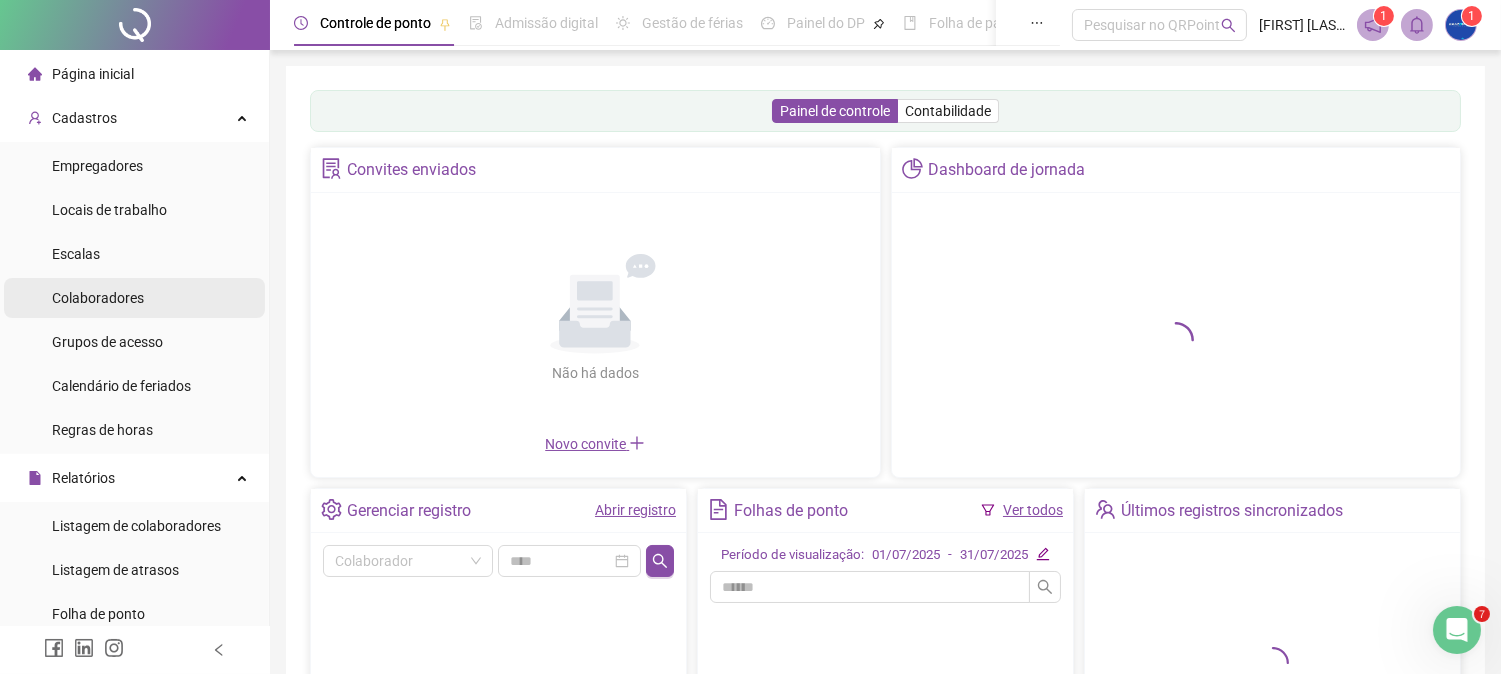 click on "Colaboradores" at bounding box center [98, 298] 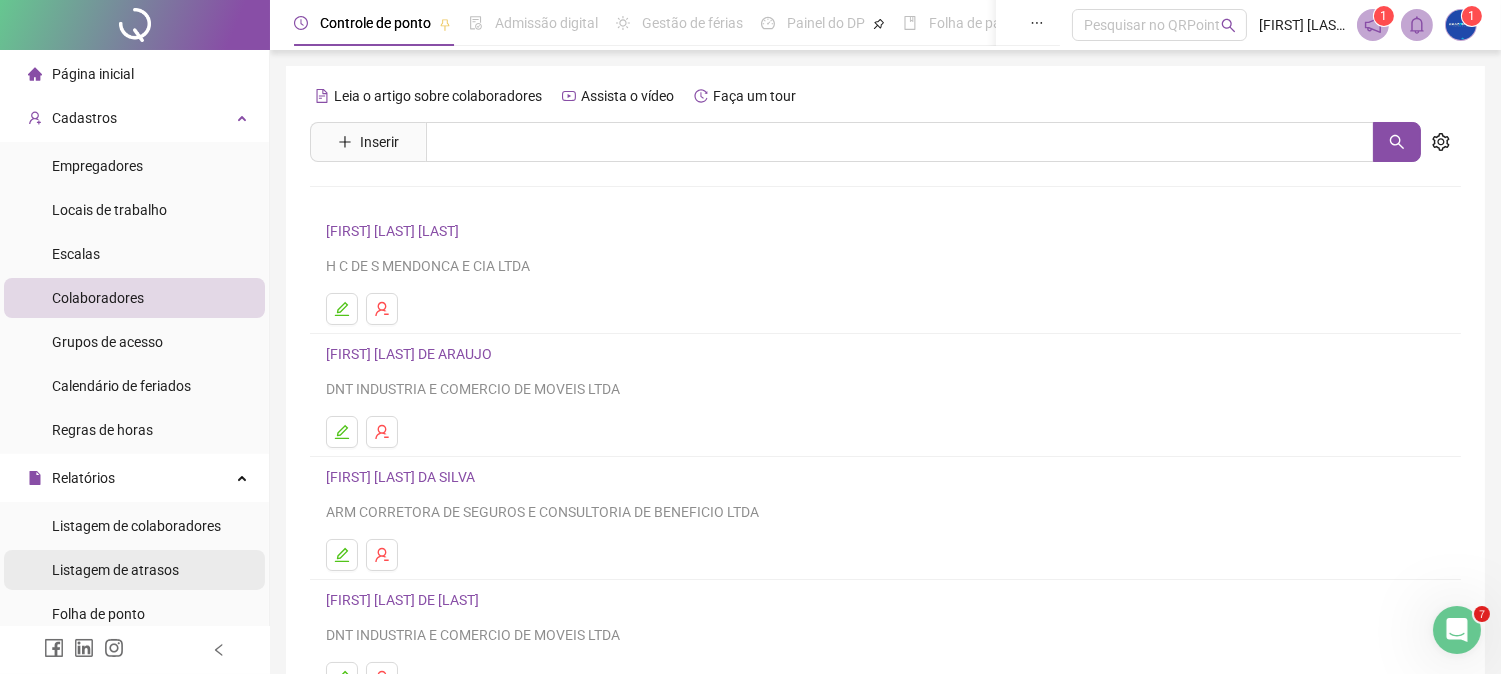scroll, scrollTop: 222, scrollLeft: 0, axis: vertical 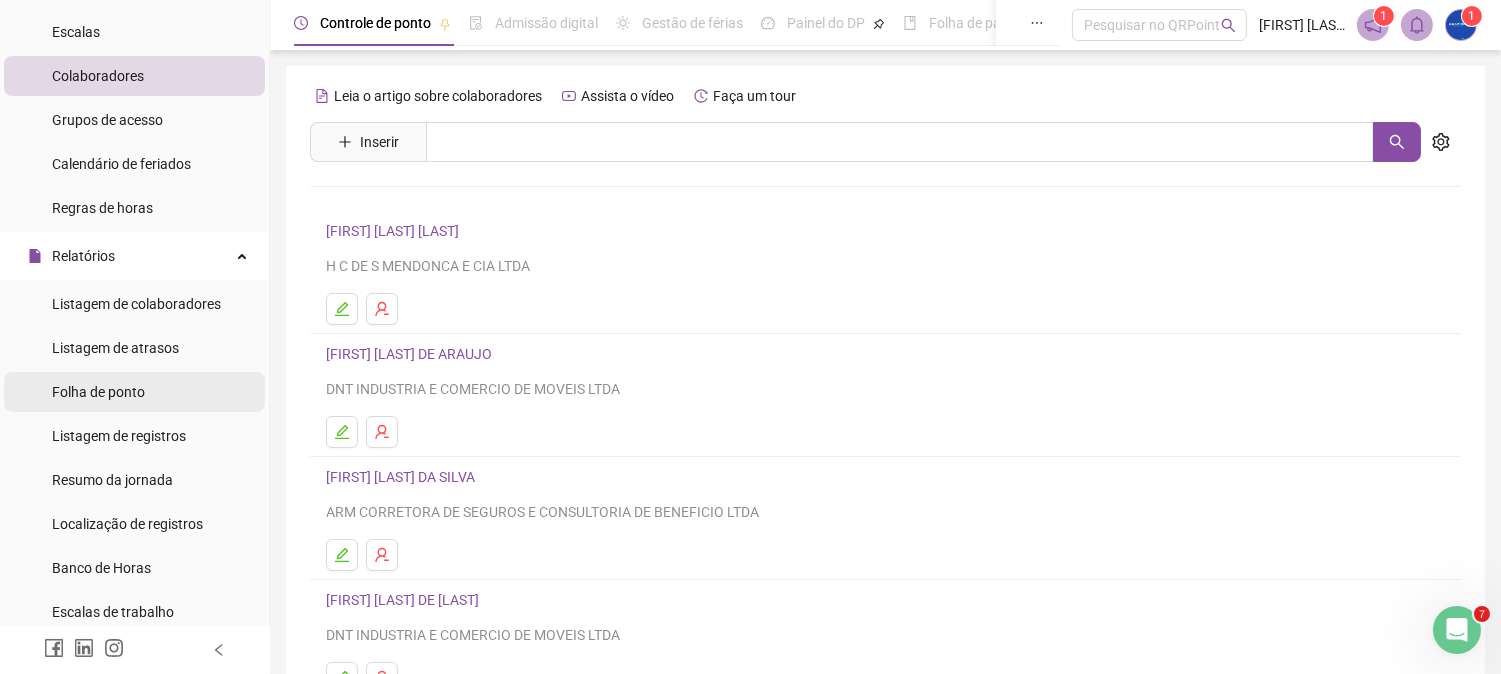 click on "Folha de ponto" at bounding box center (98, 392) 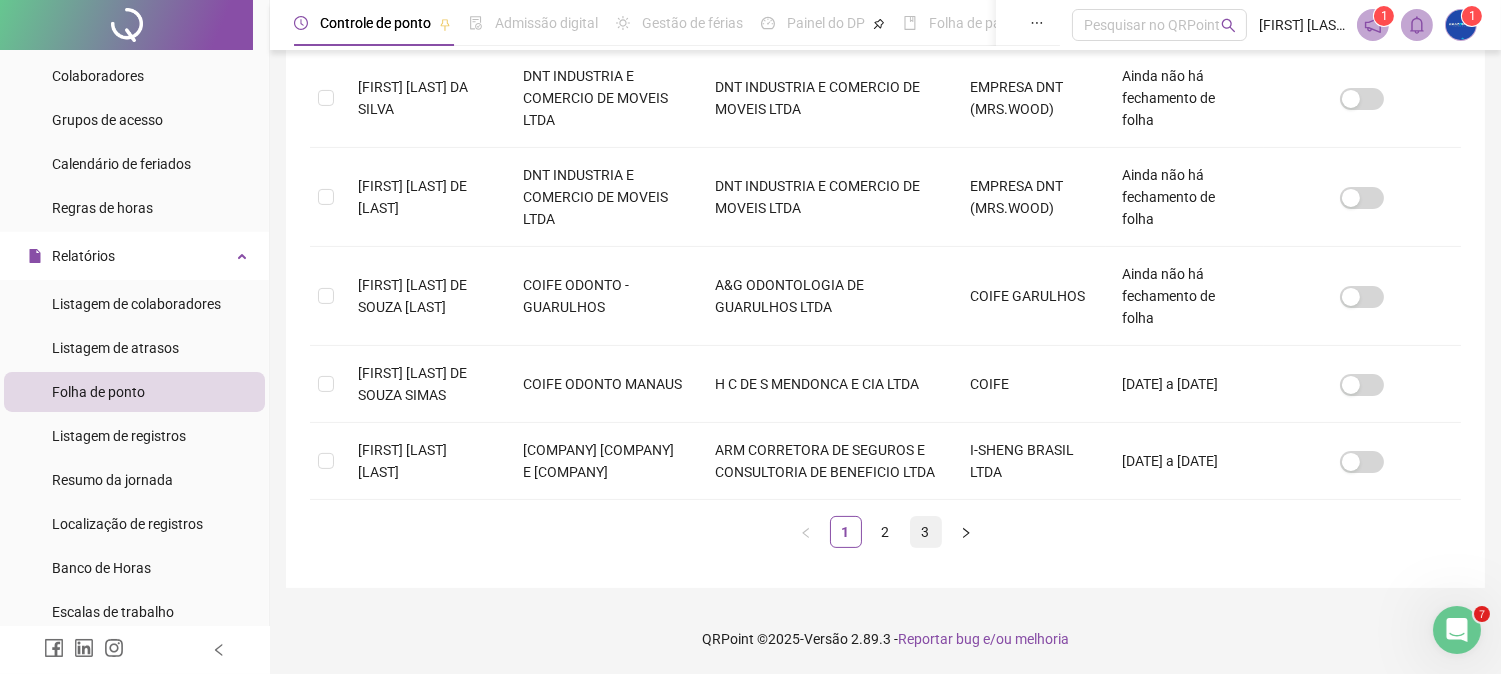 click on "3" at bounding box center [926, 532] 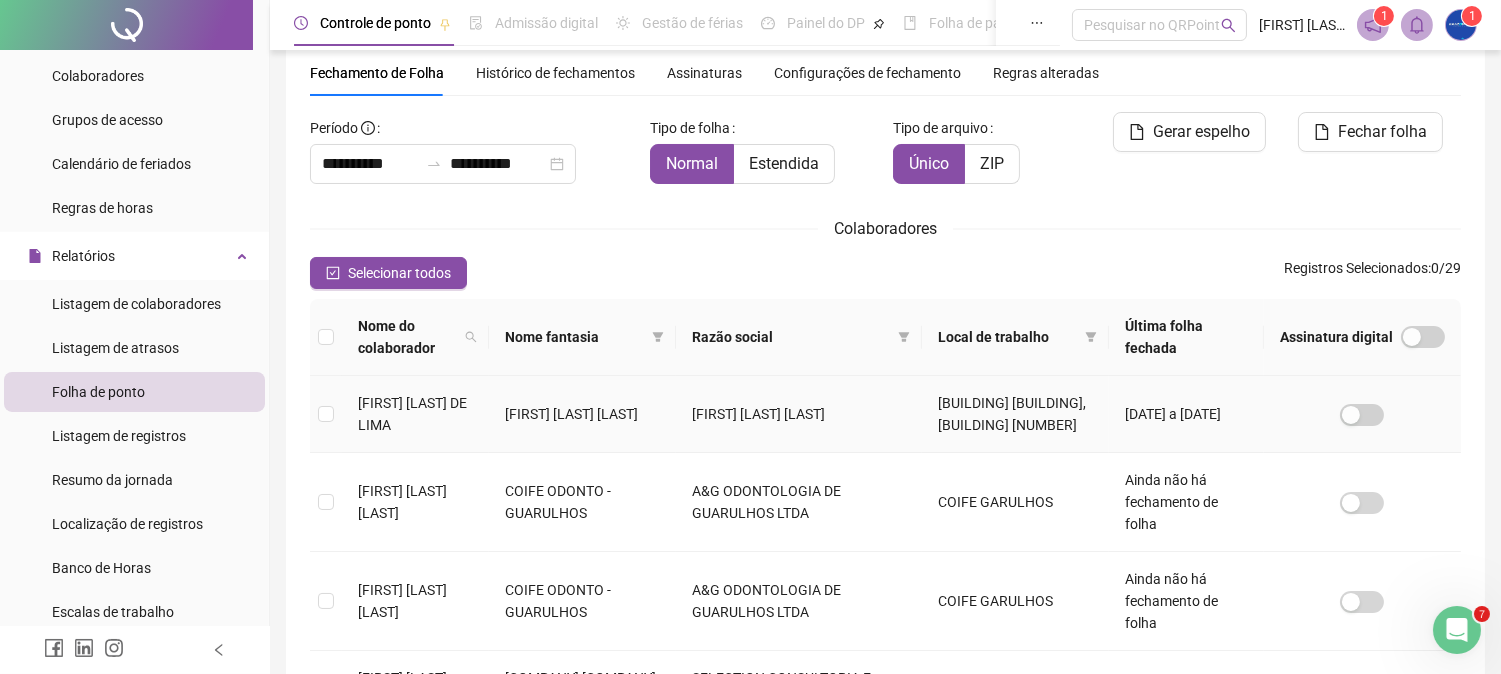 scroll, scrollTop: 738, scrollLeft: 0, axis: vertical 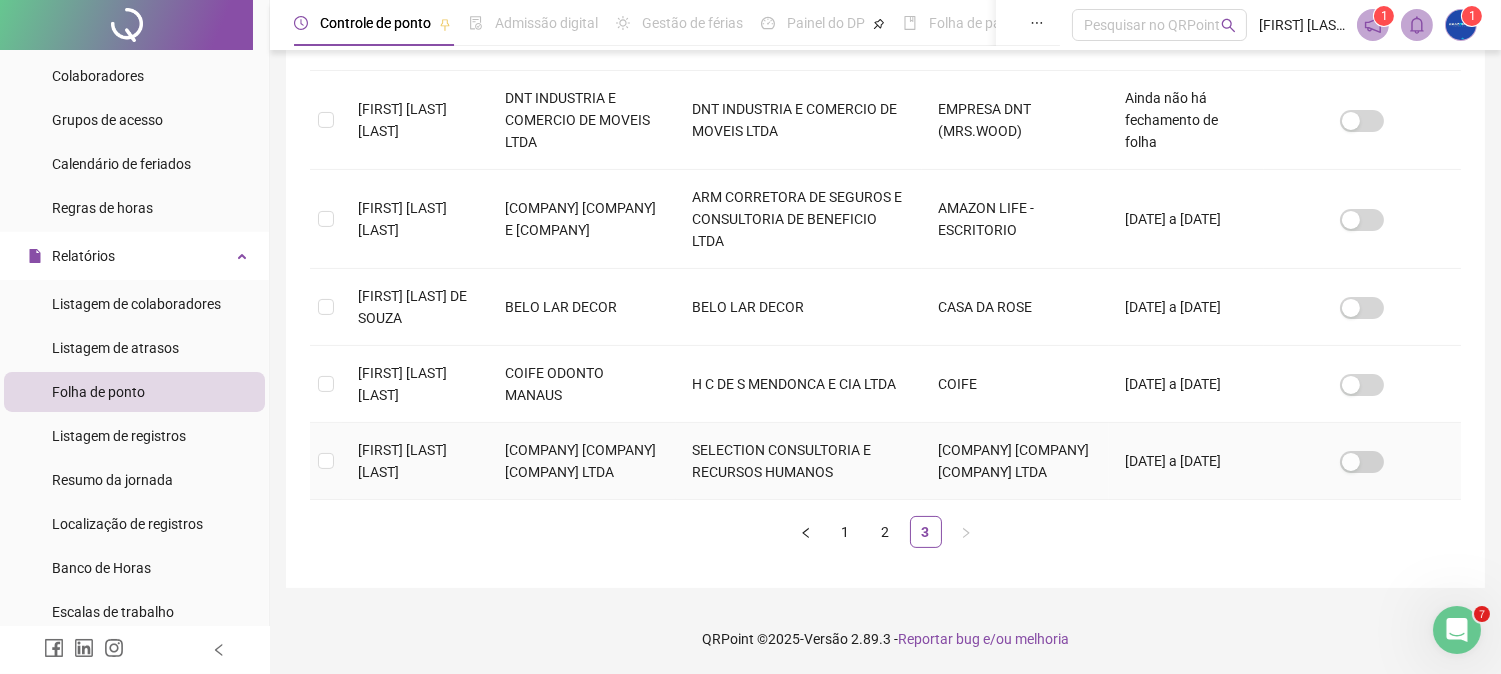 click on "[FIRST] [LAST] [LAST]" at bounding box center (402, 461) 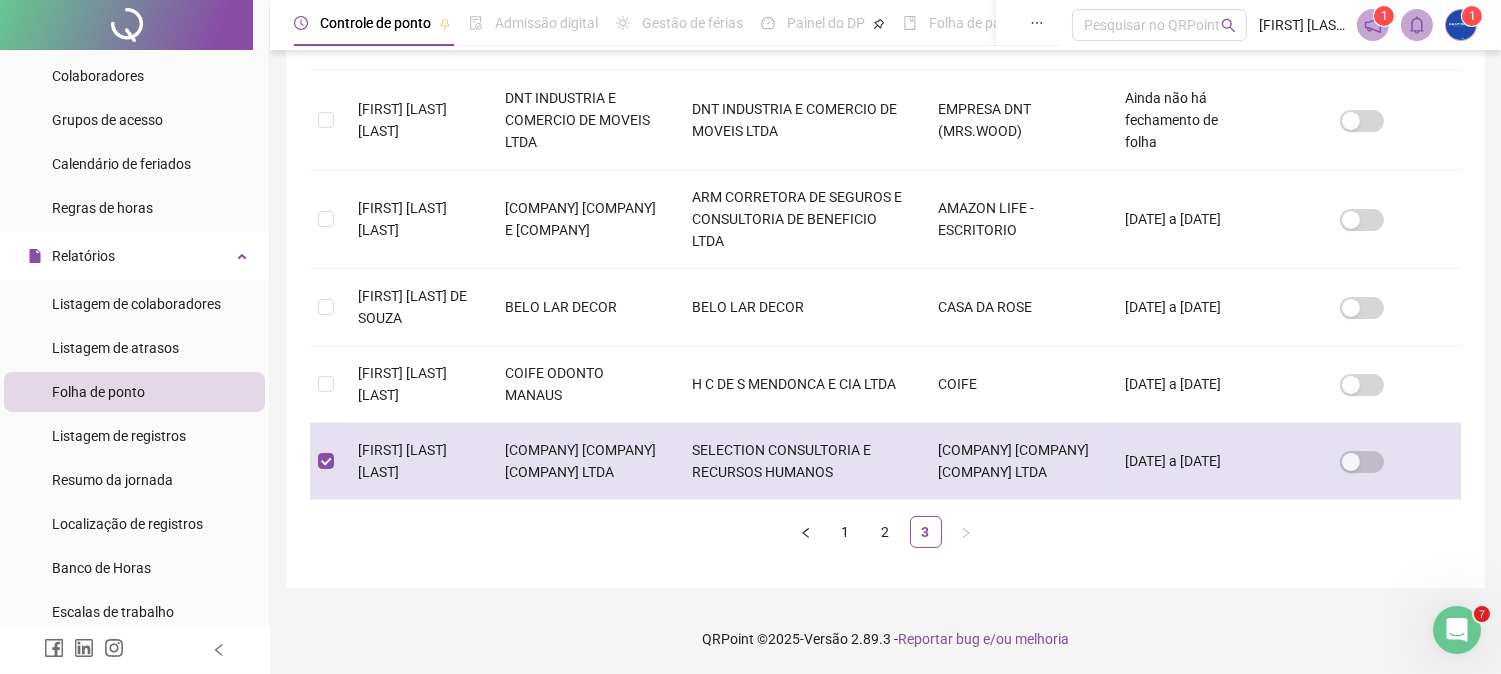 click on "[FIRST] [LAST] [LAST]" at bounding box center (402, 461) 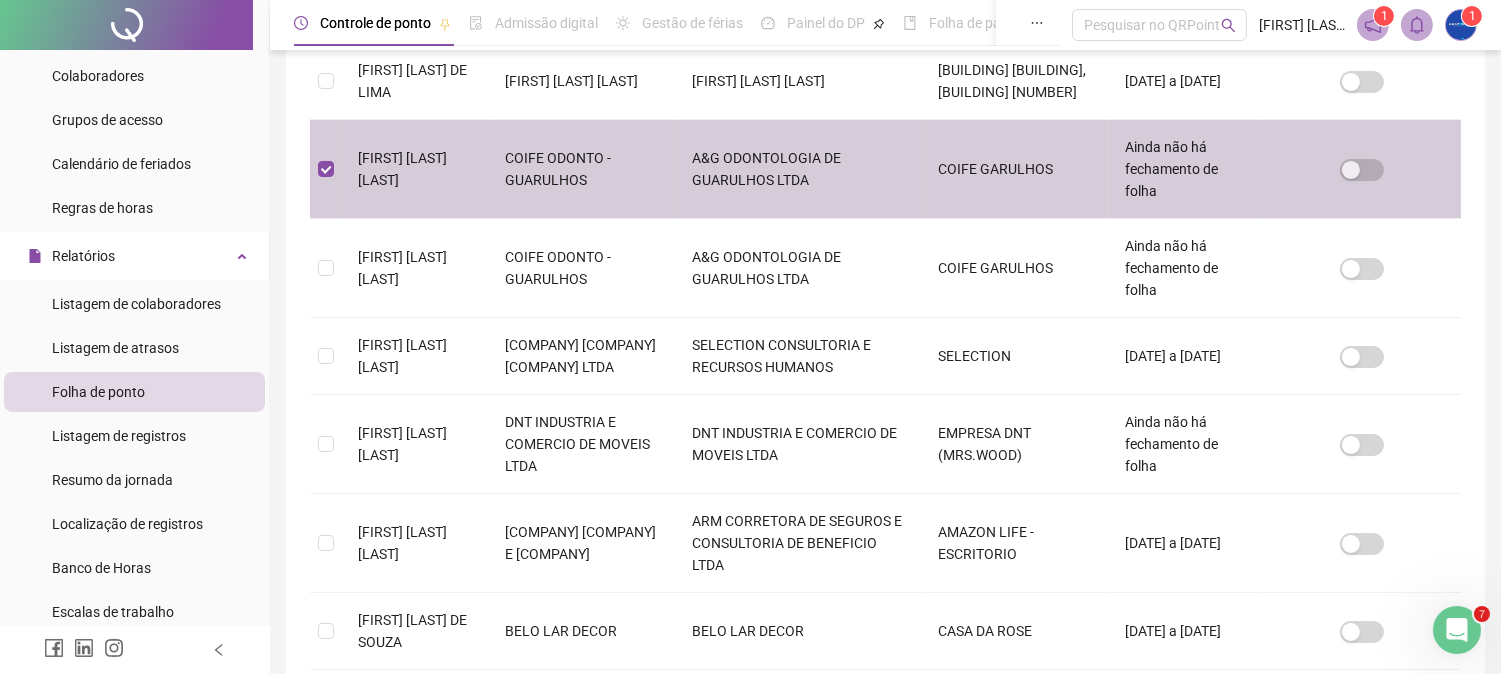 scroll, scrollTop: 516, scrollLeft: 0, axis: vertical 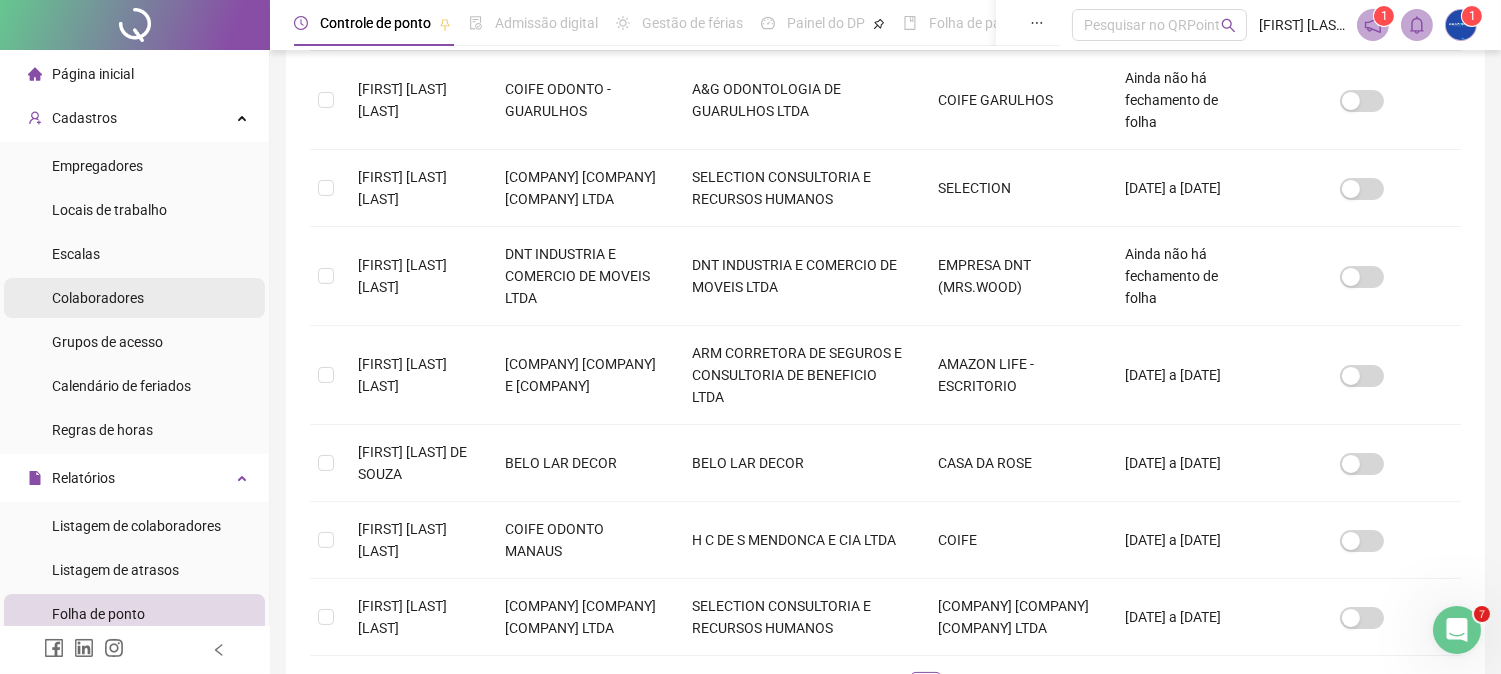 click on "Colaboradores" at bounding box center (98, 298) 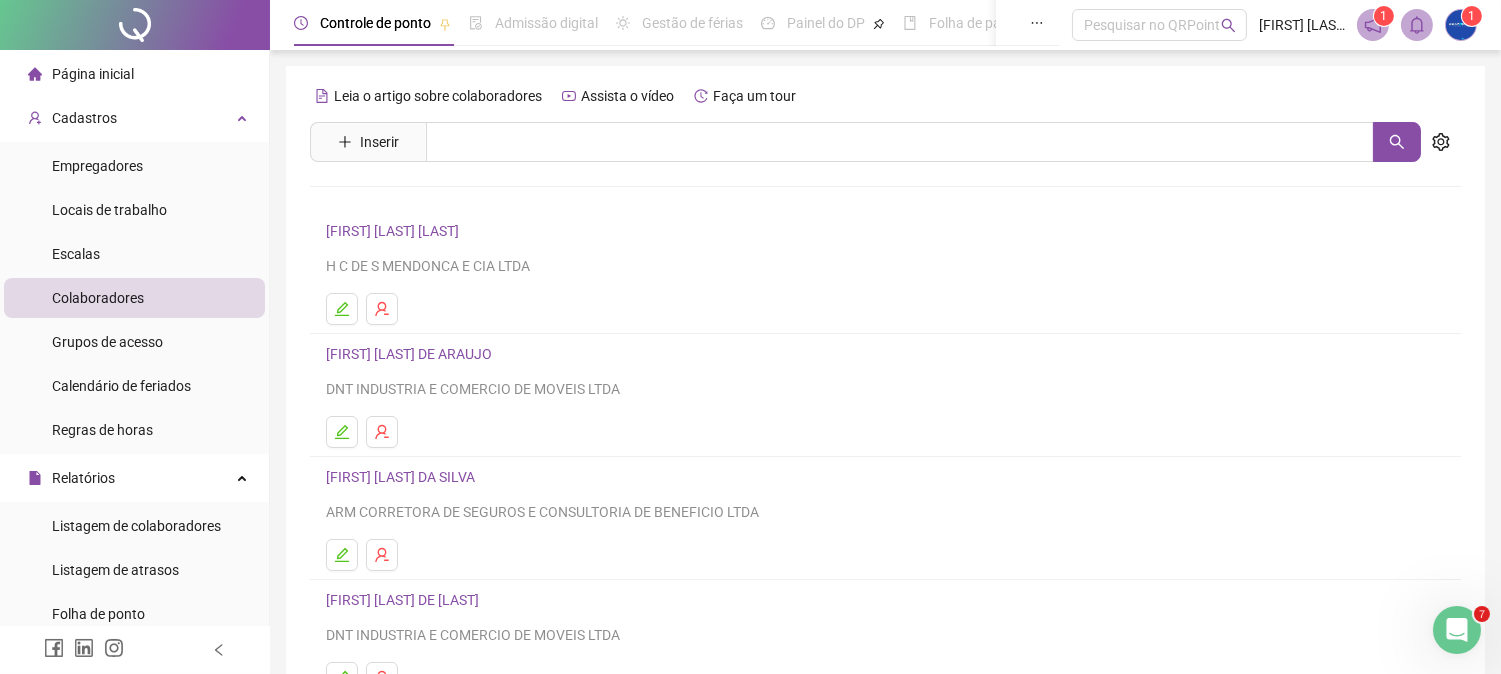 scroll, scrollTop: 293, scrollLeft: 0, axis: vertical 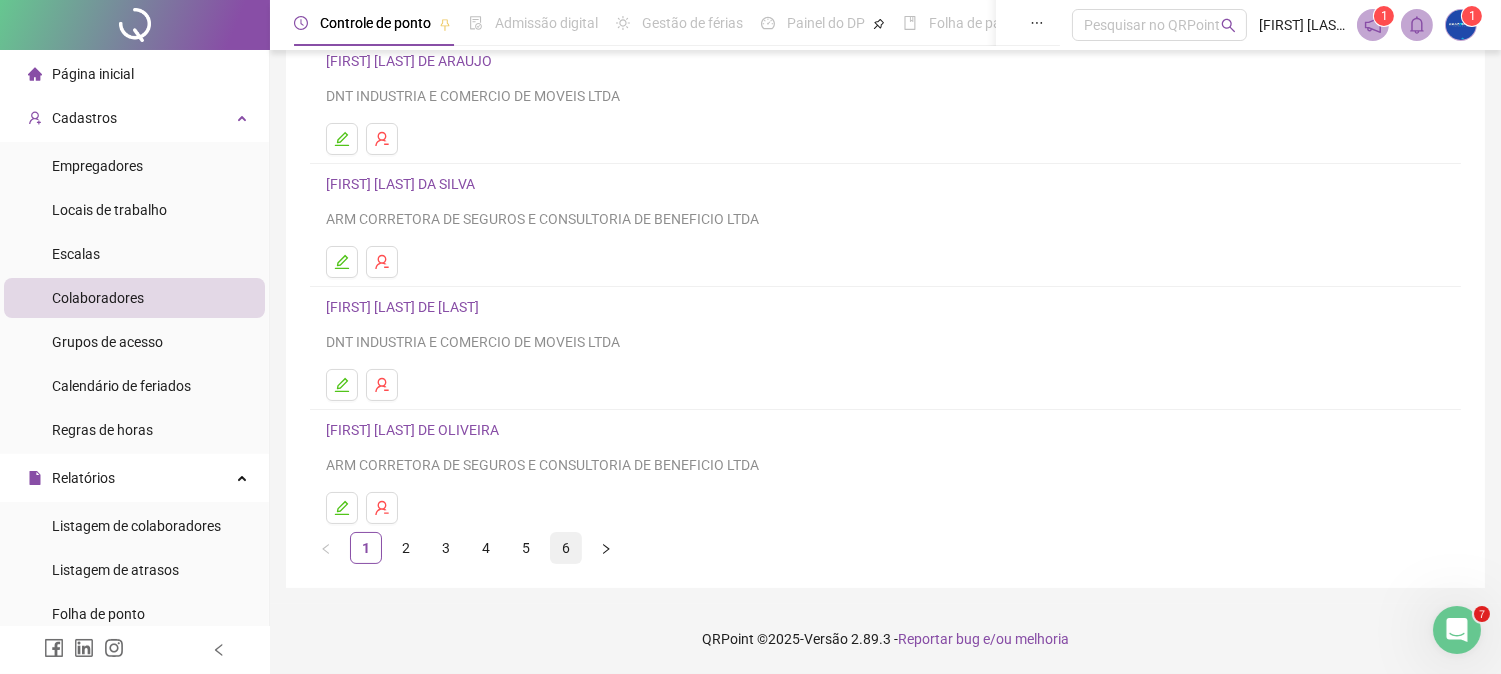 click on "6" at bounding box center (566, 548) 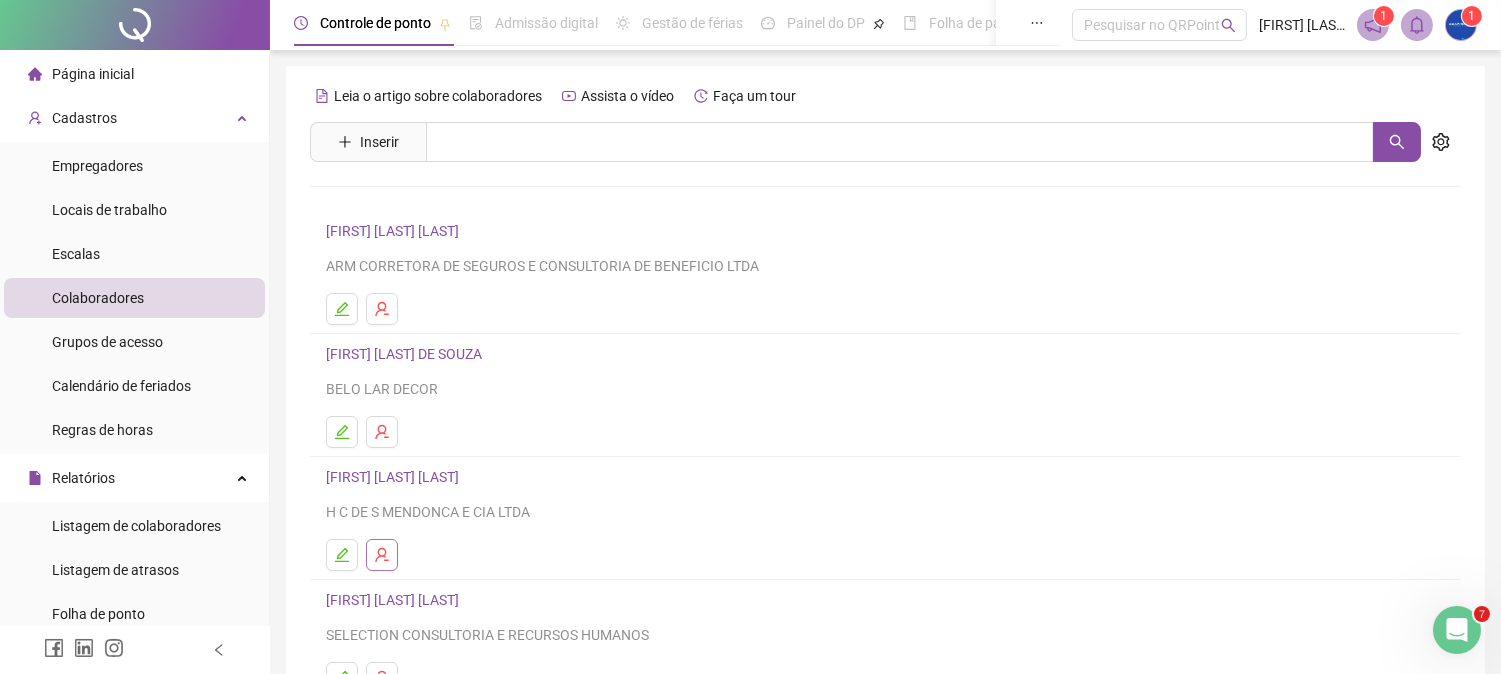 scroll, scrollTop: 170, scrollLeft: 0, axis: vertical 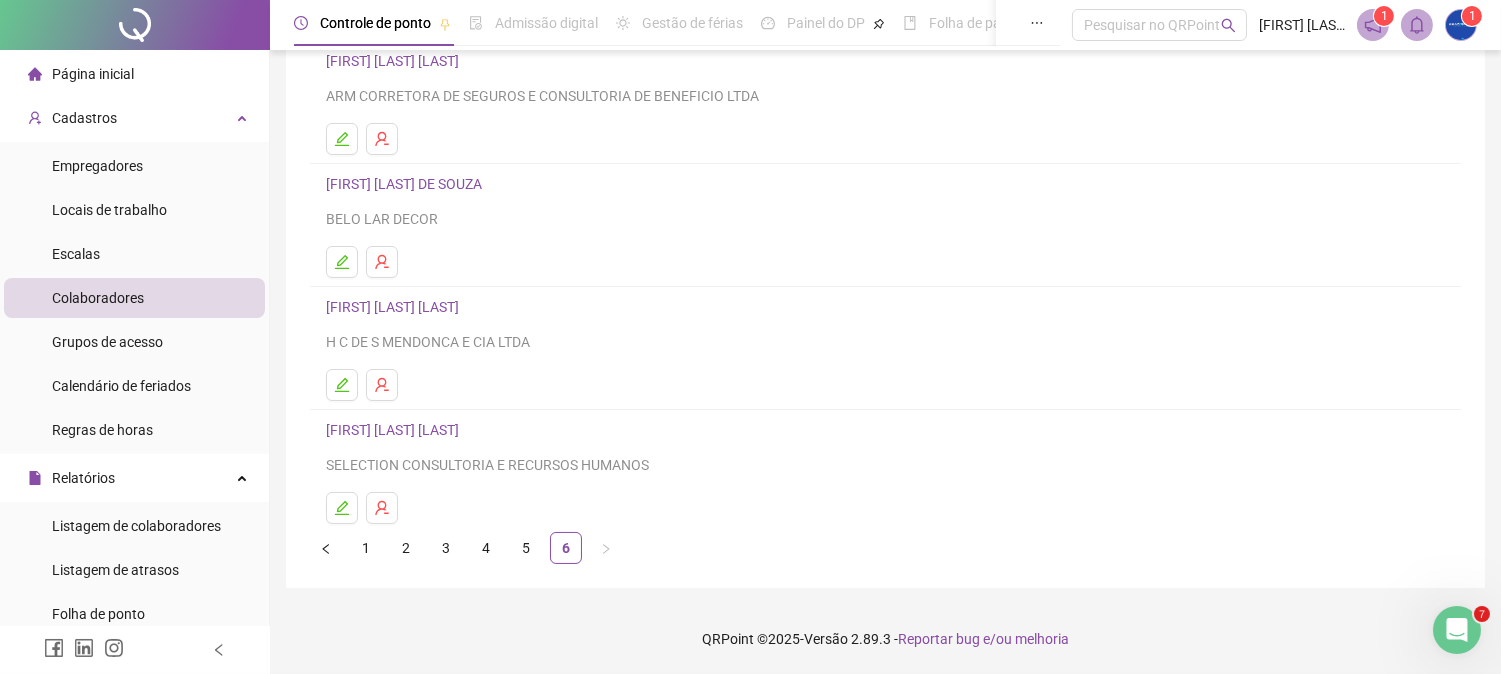 click on "[FIRST] [LAST] [LAST]" at bounding box center (395, 430) 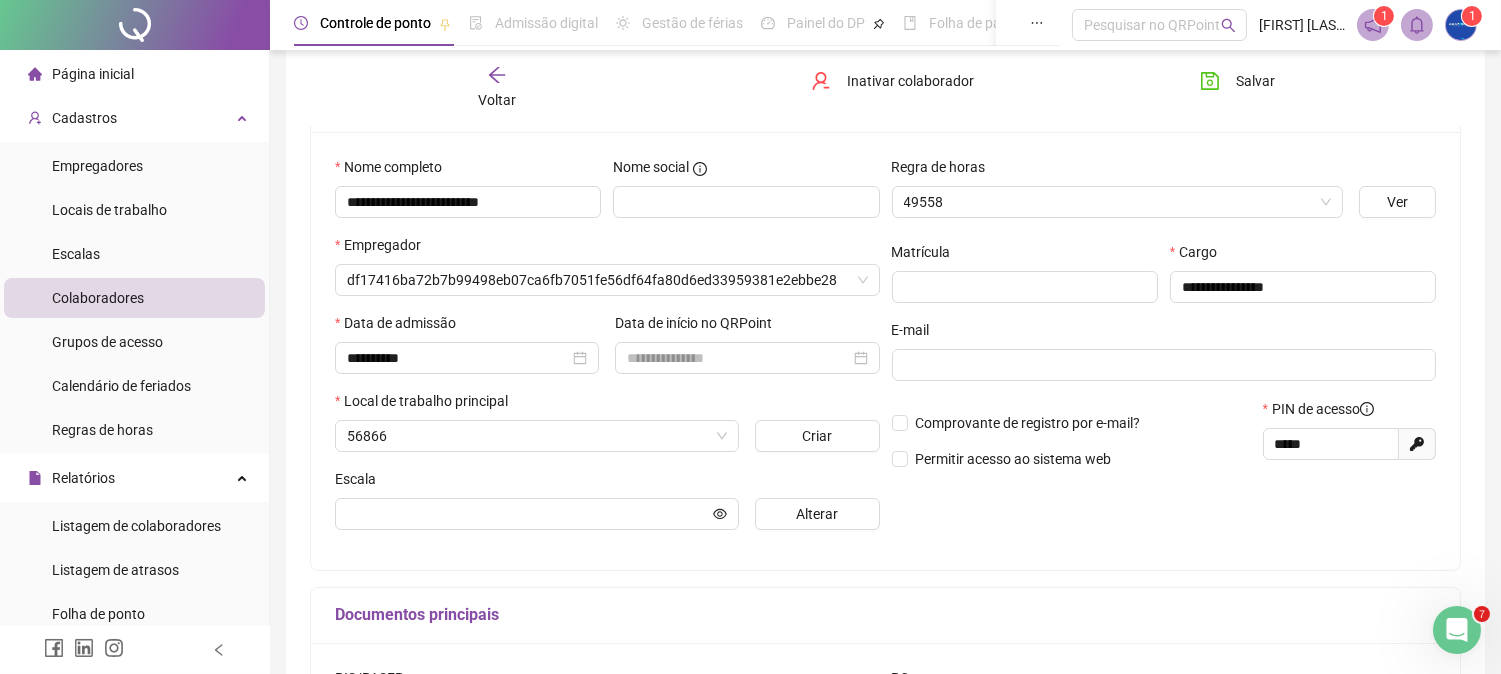 scroll, scrollTop: 180, scrollLeft: 0, axis: vertical 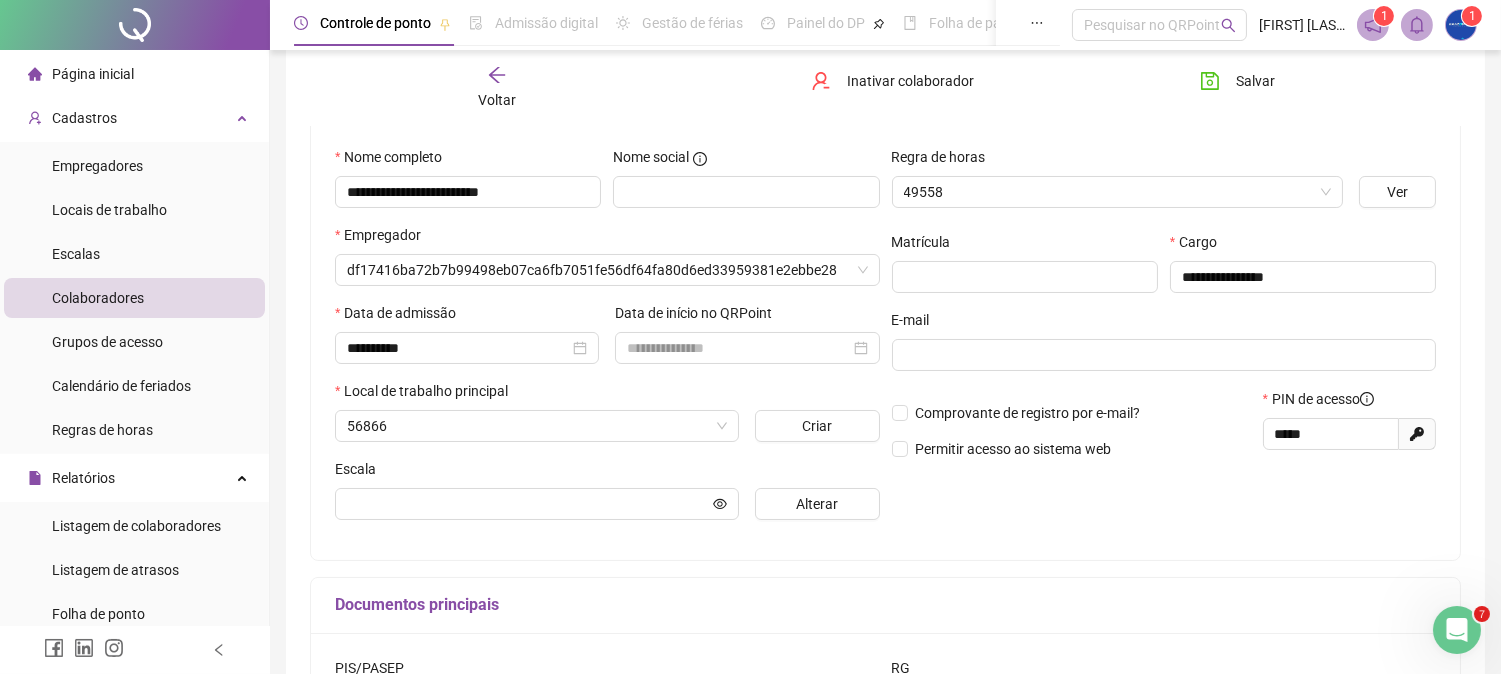type on "**********" 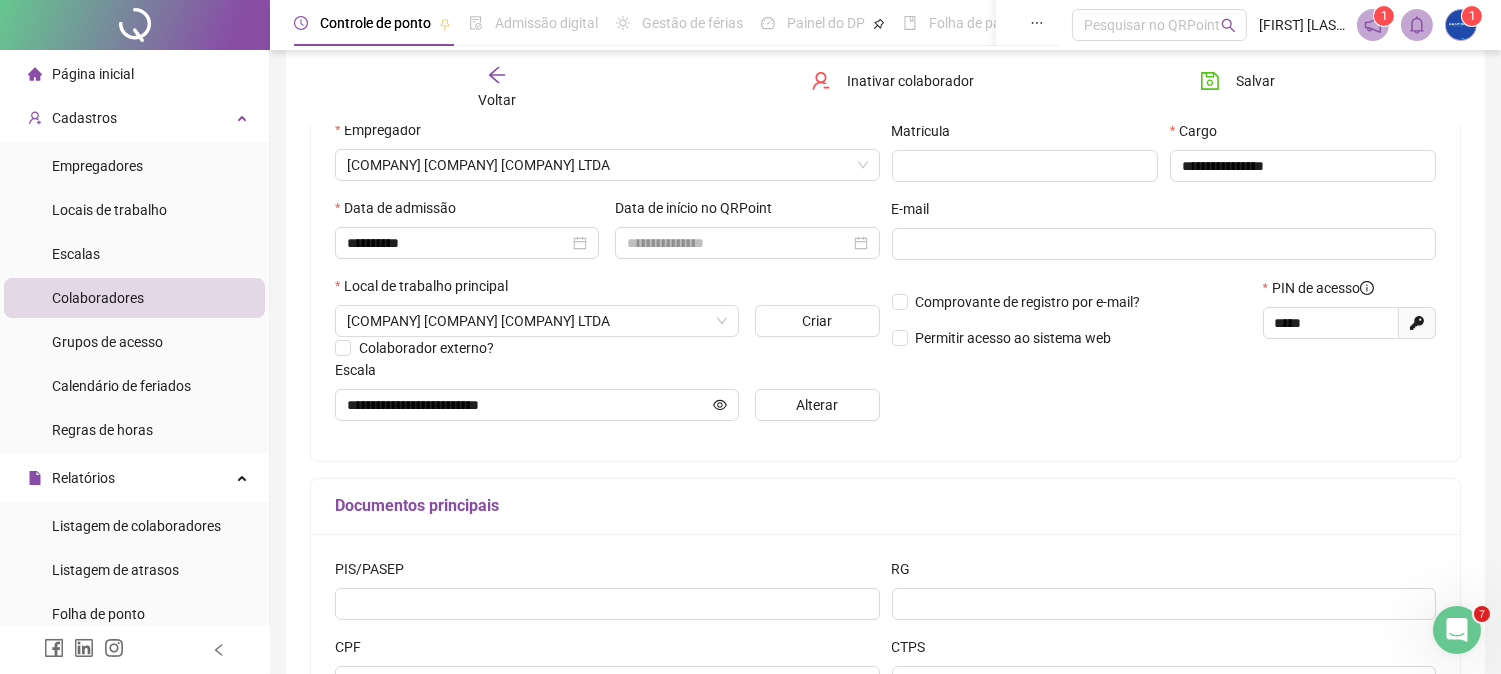 scroll, scrollTop: 471, scrollLeft: 0, axis: vertical 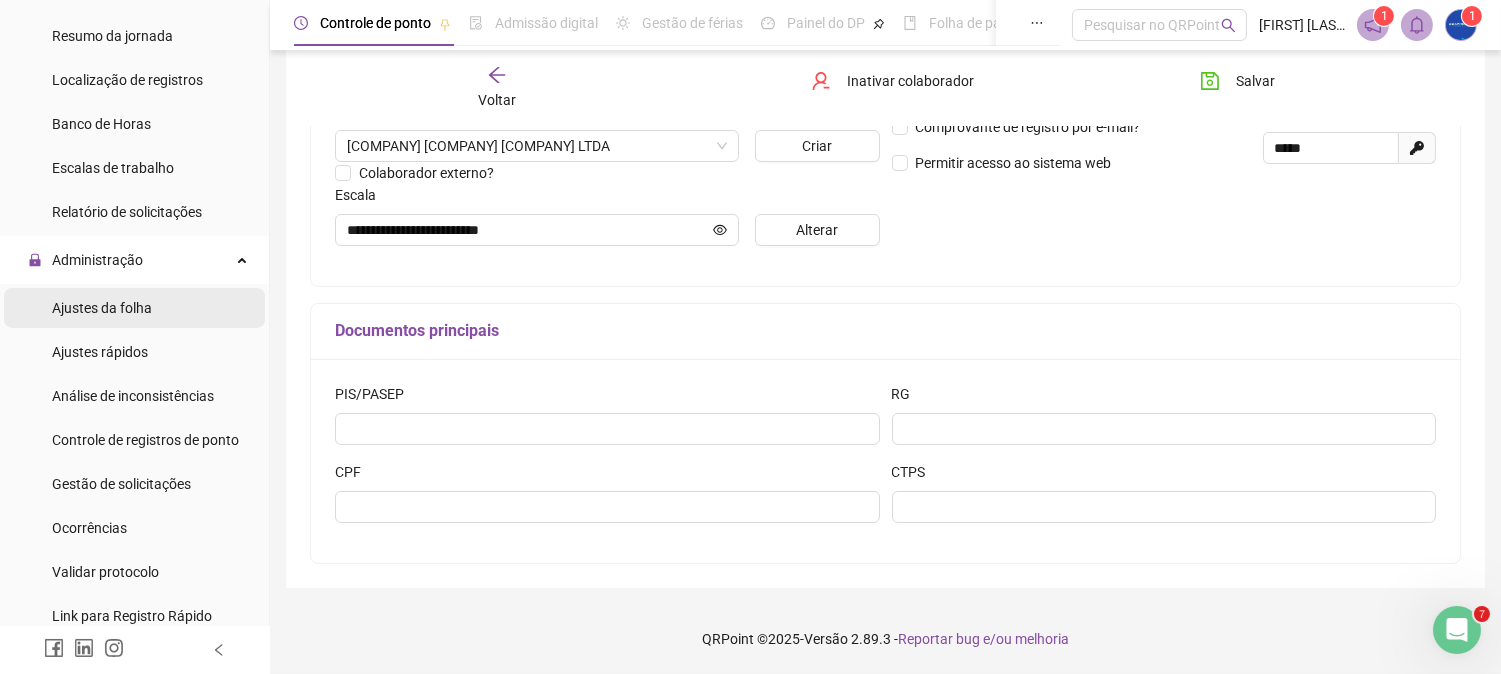 click on "Ajustes da folha" at bounding box center (102, 308) 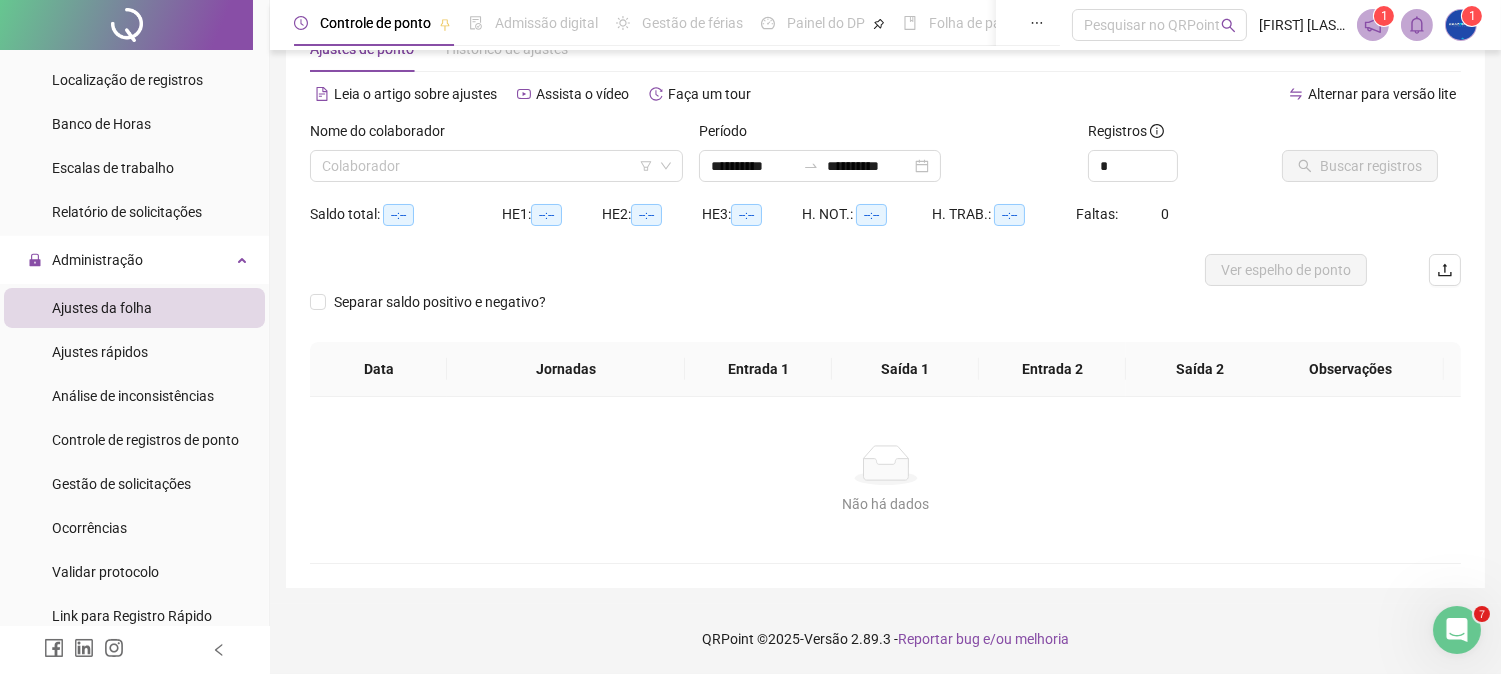 scroll, scrollTop: 63, scrollLeft: 0, axis: vertical 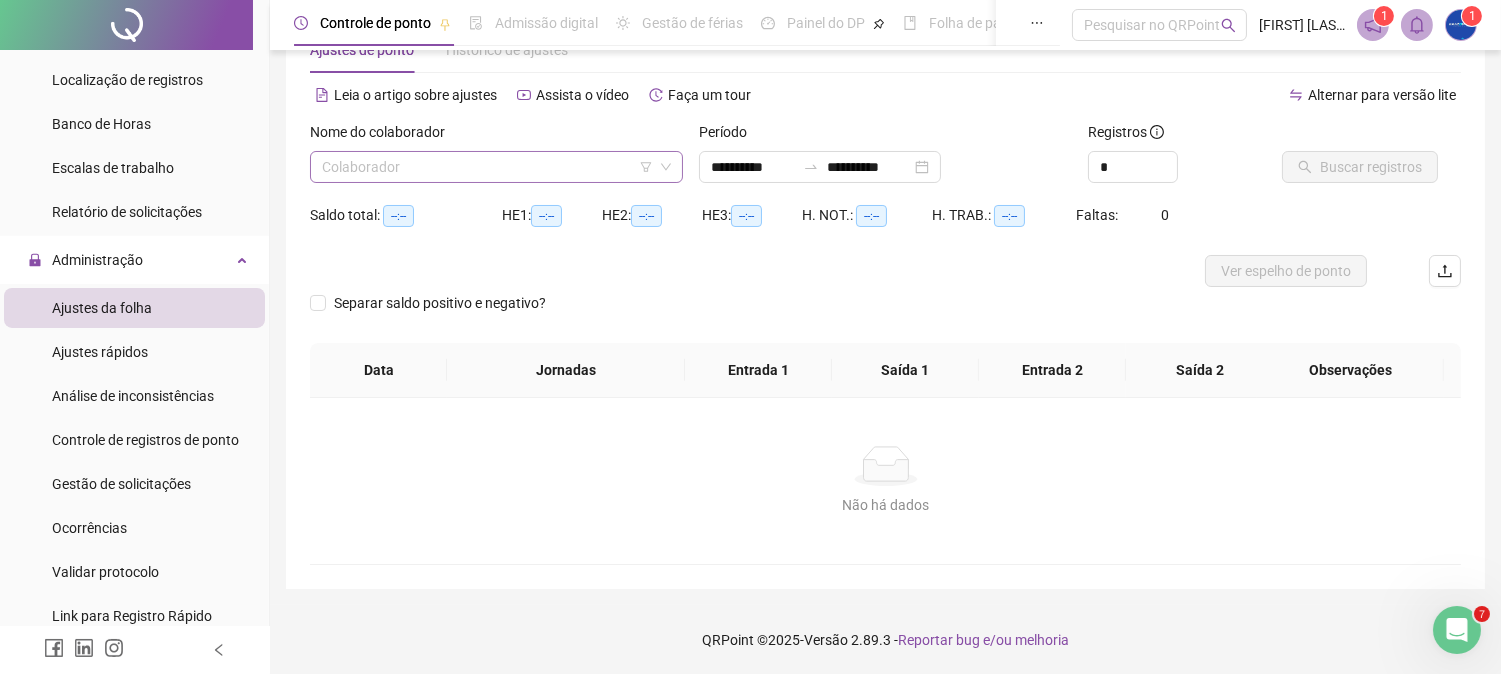 click at bounding box center [487, 167] 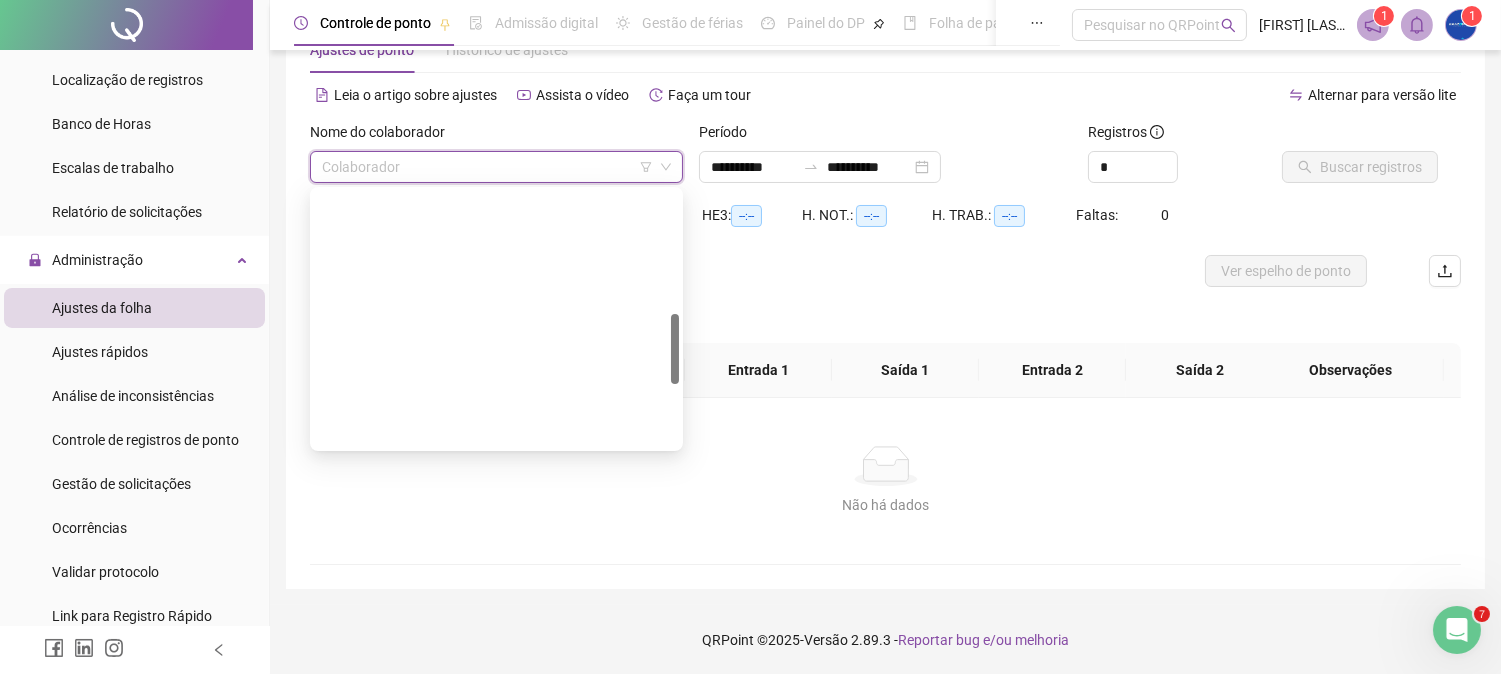 scroll, scrollTop: 672, scrollLeft: 0, axis: vertical 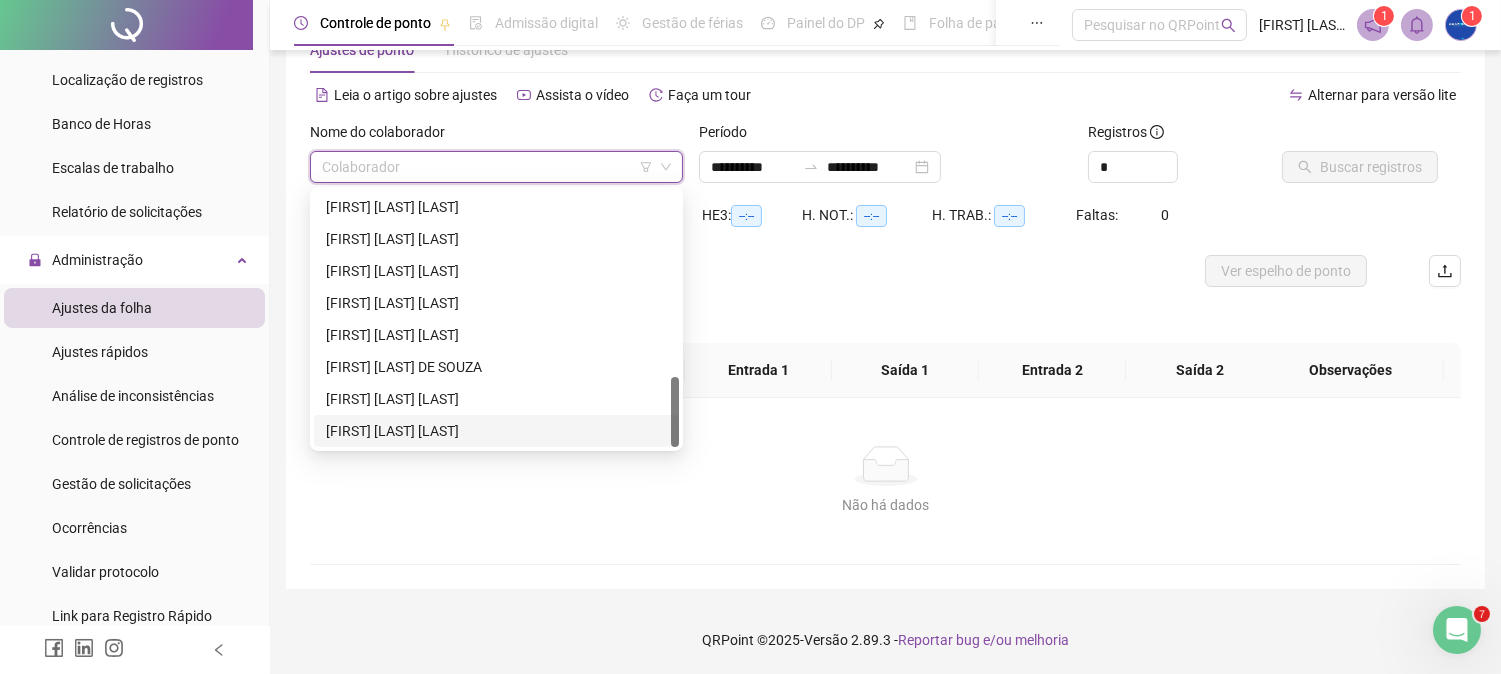 click on "[FIRST] [LAST] [LAST]" at bounding box center [496, 431] 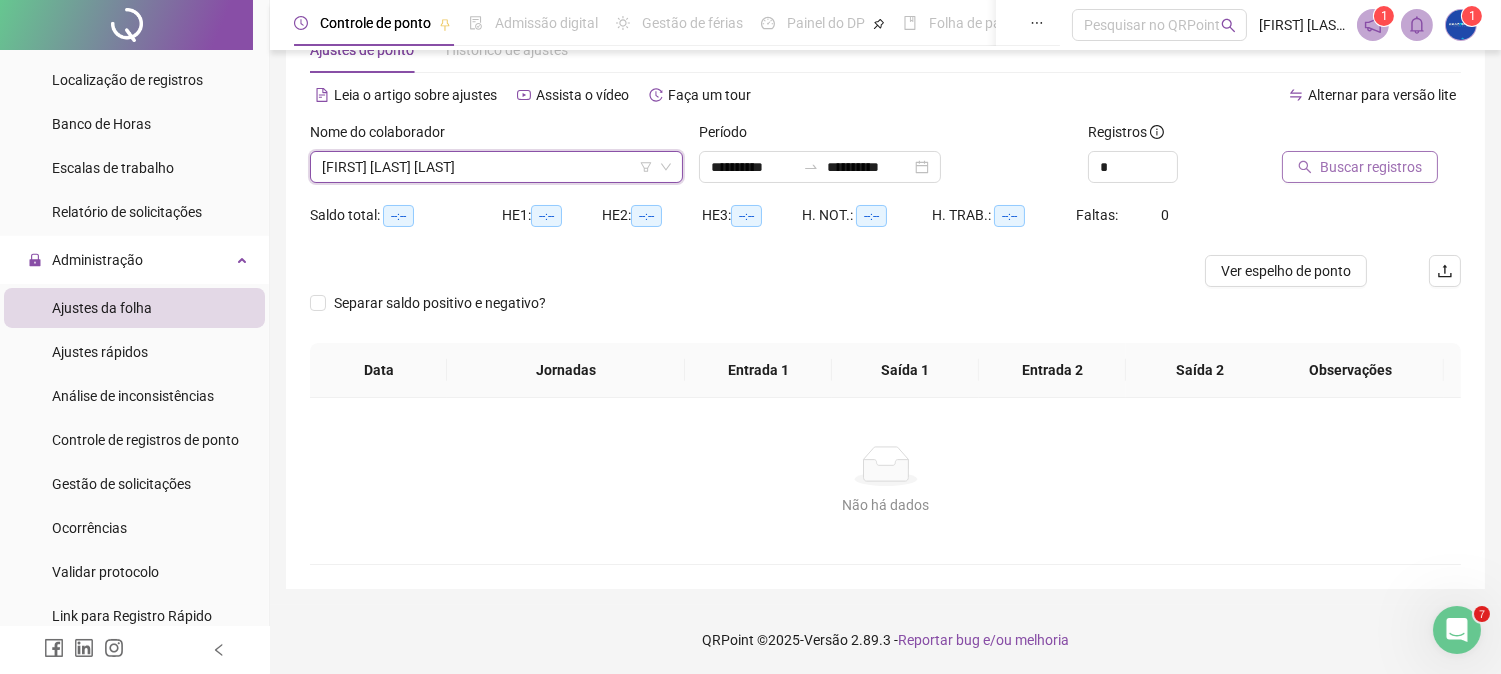 click on "Buscar registros" at bounding box center [1371, 167] 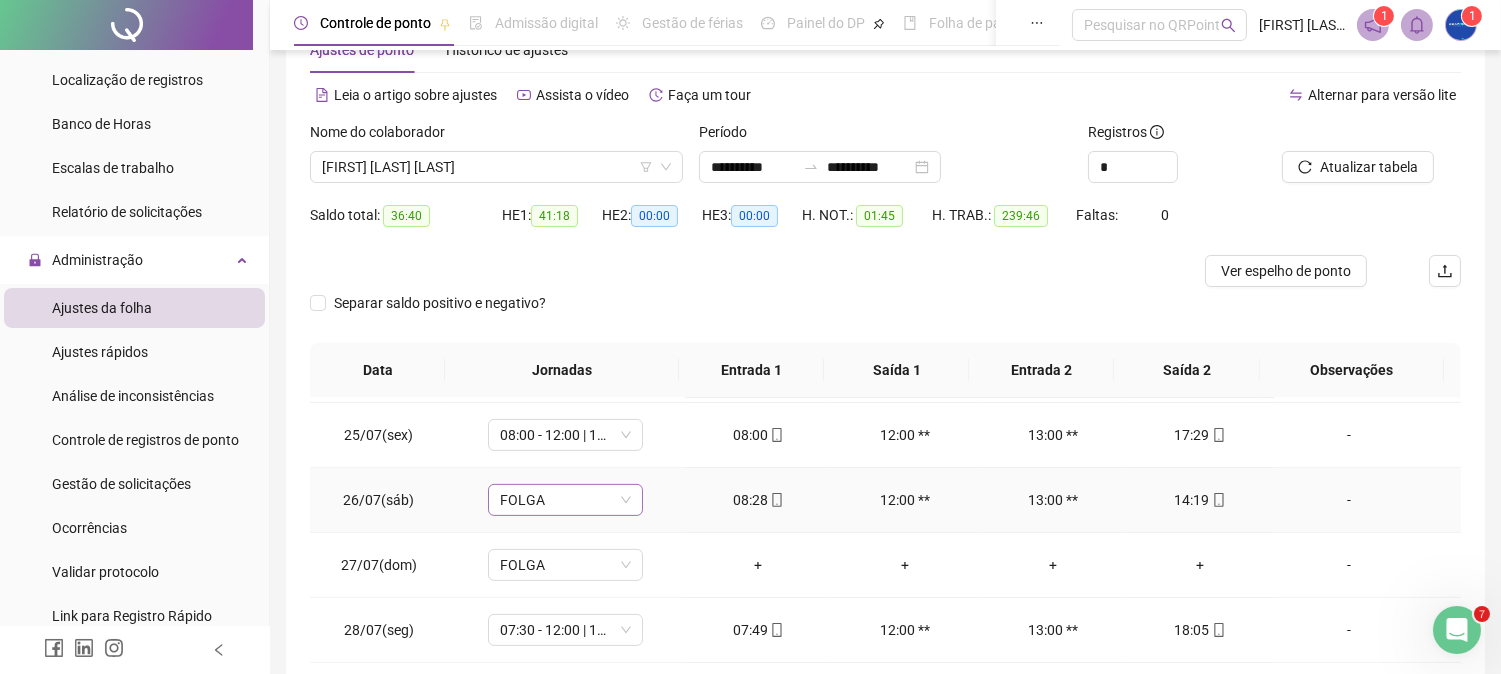 scroll, scrollTop: 1591, scrollLeft: 0, axis: vertical 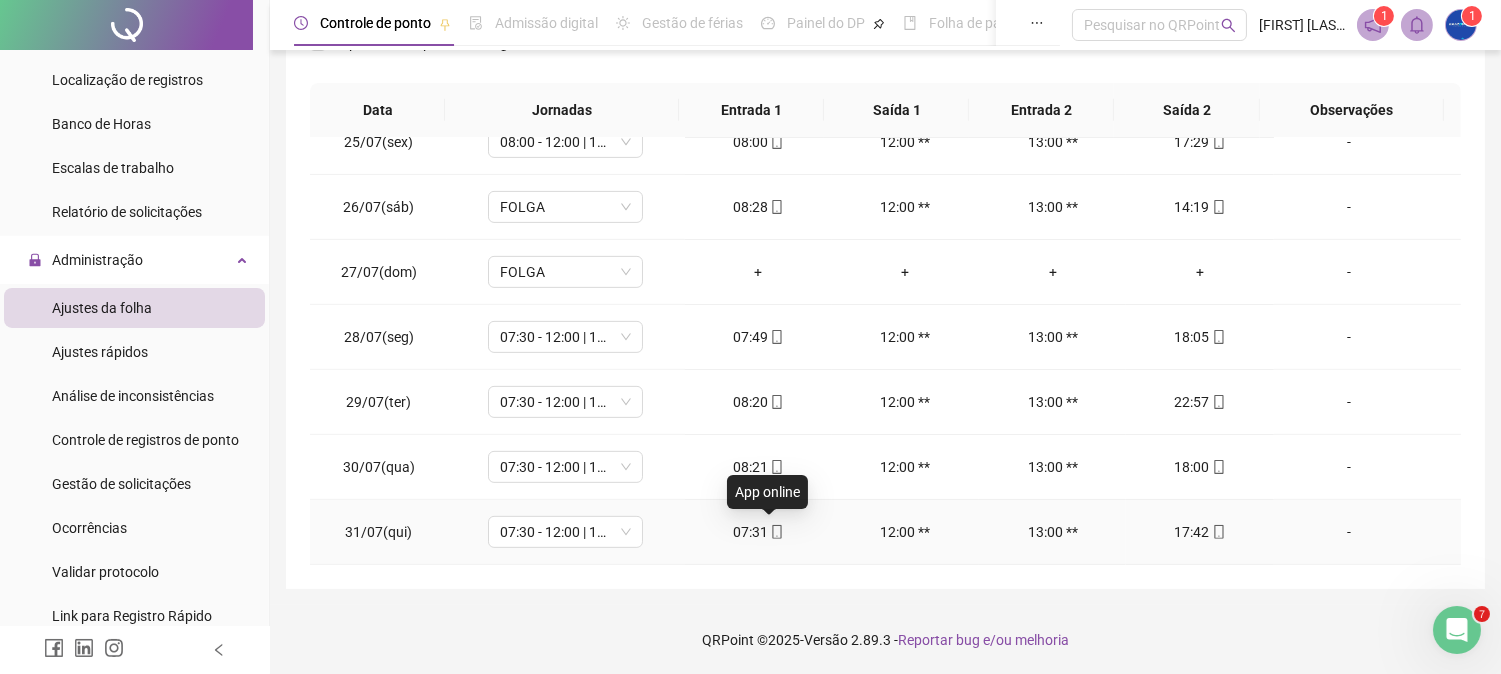 click 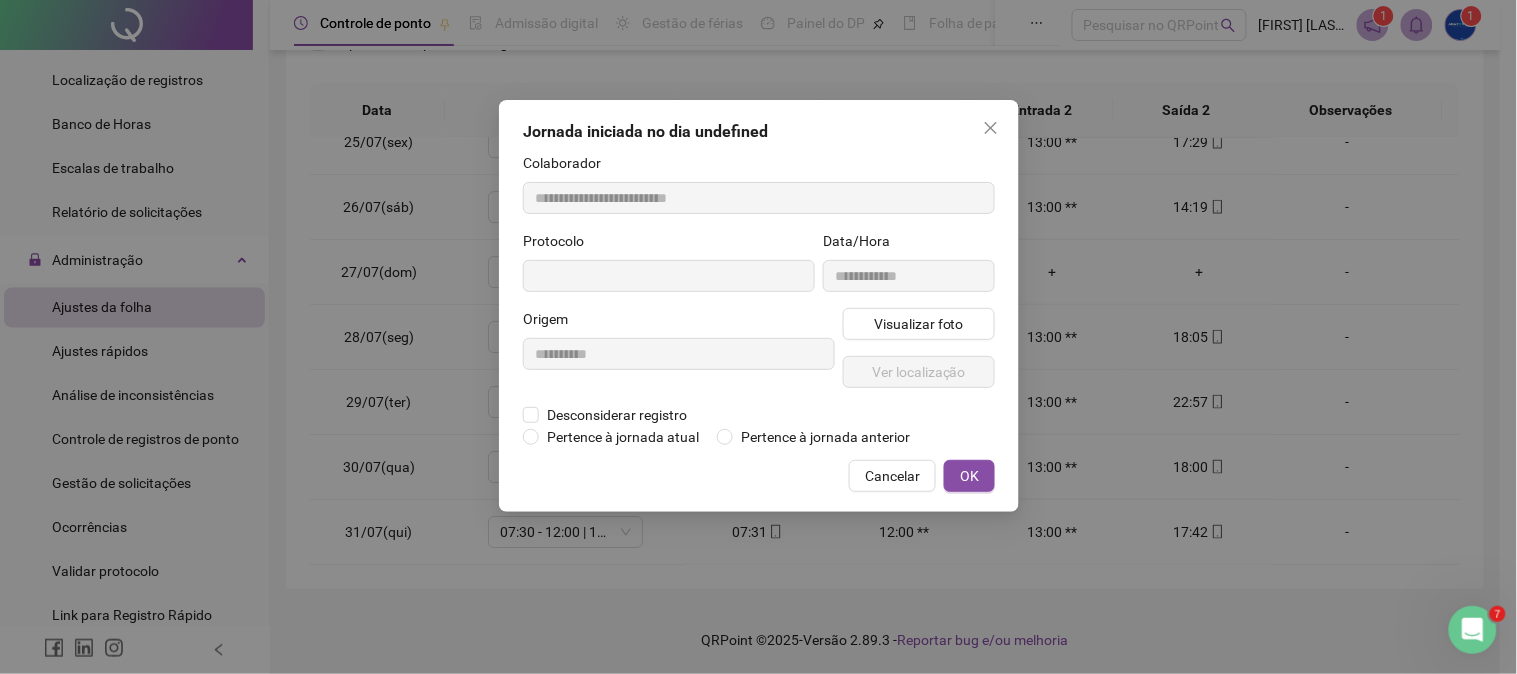 type on "**********" 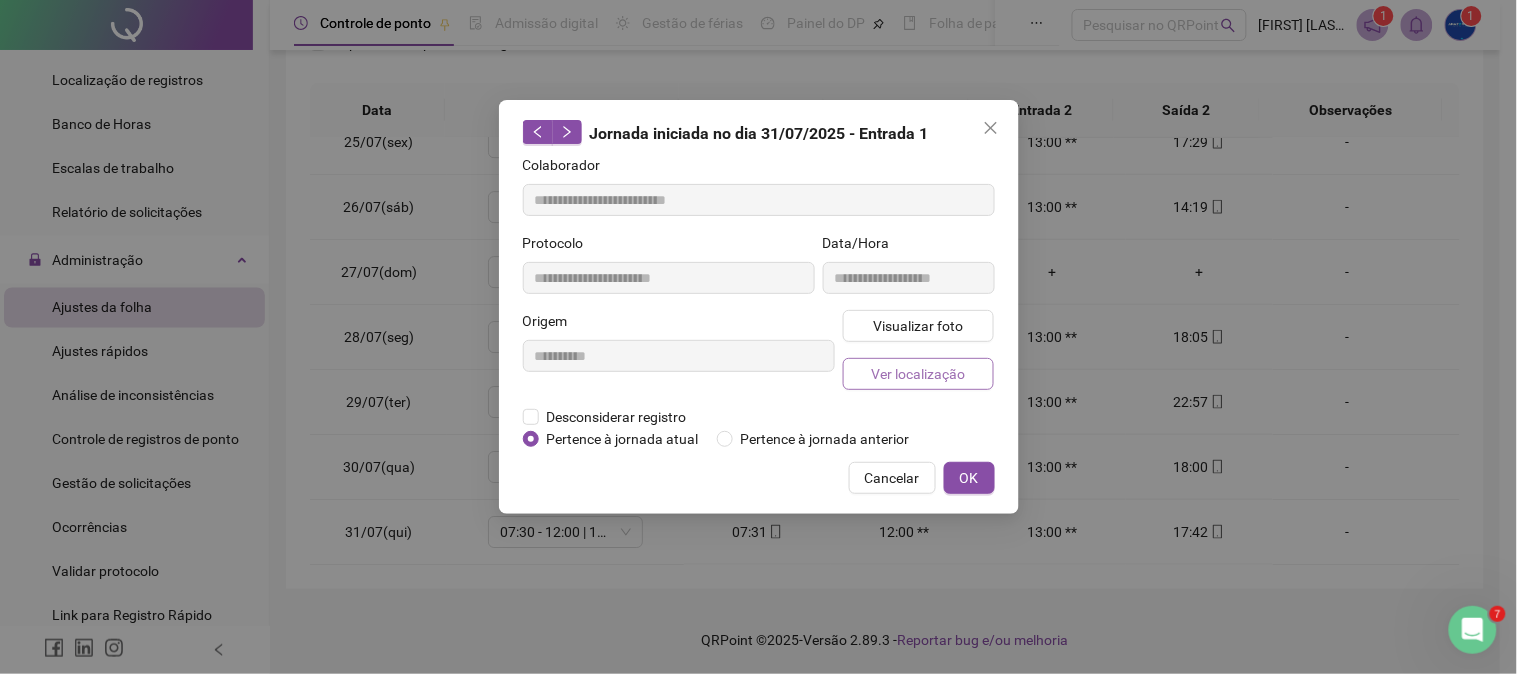 click on "Ver localização" at bounding box center [918, 374] 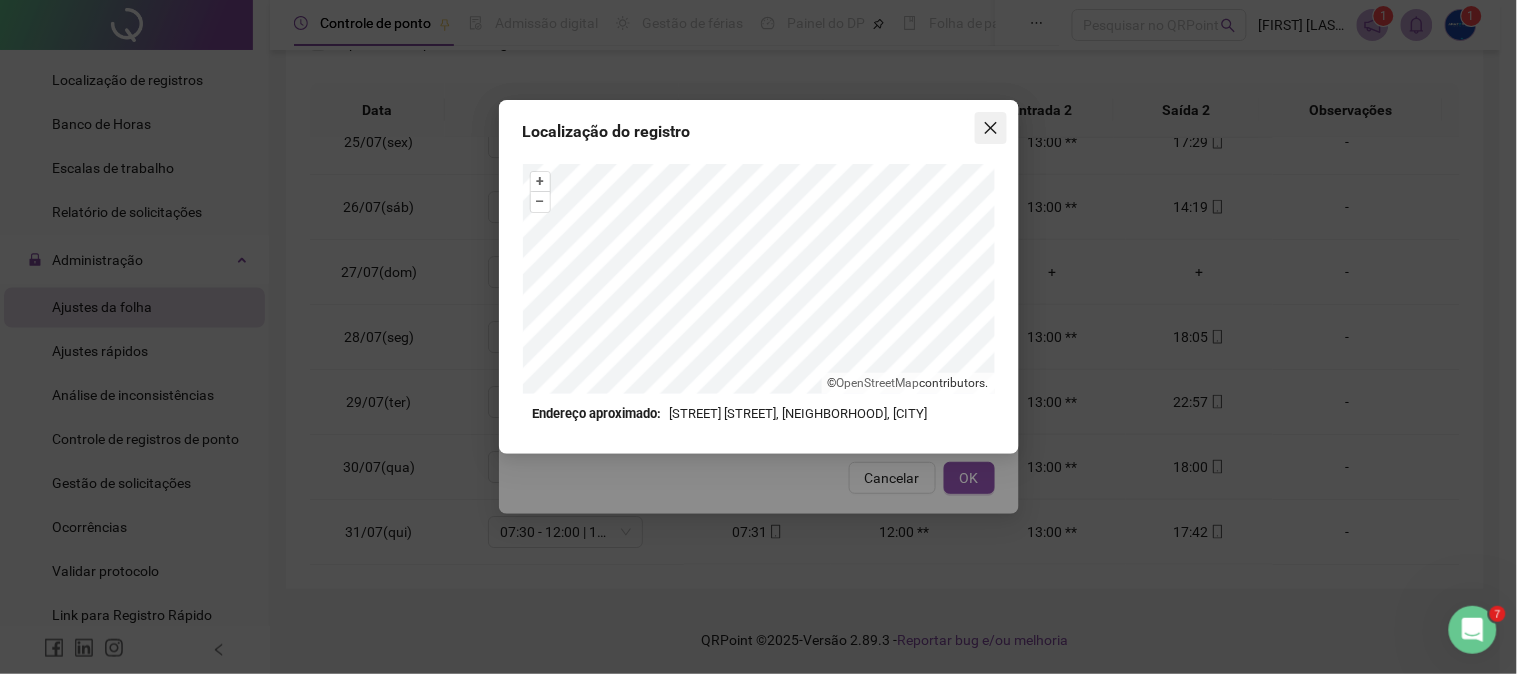 click 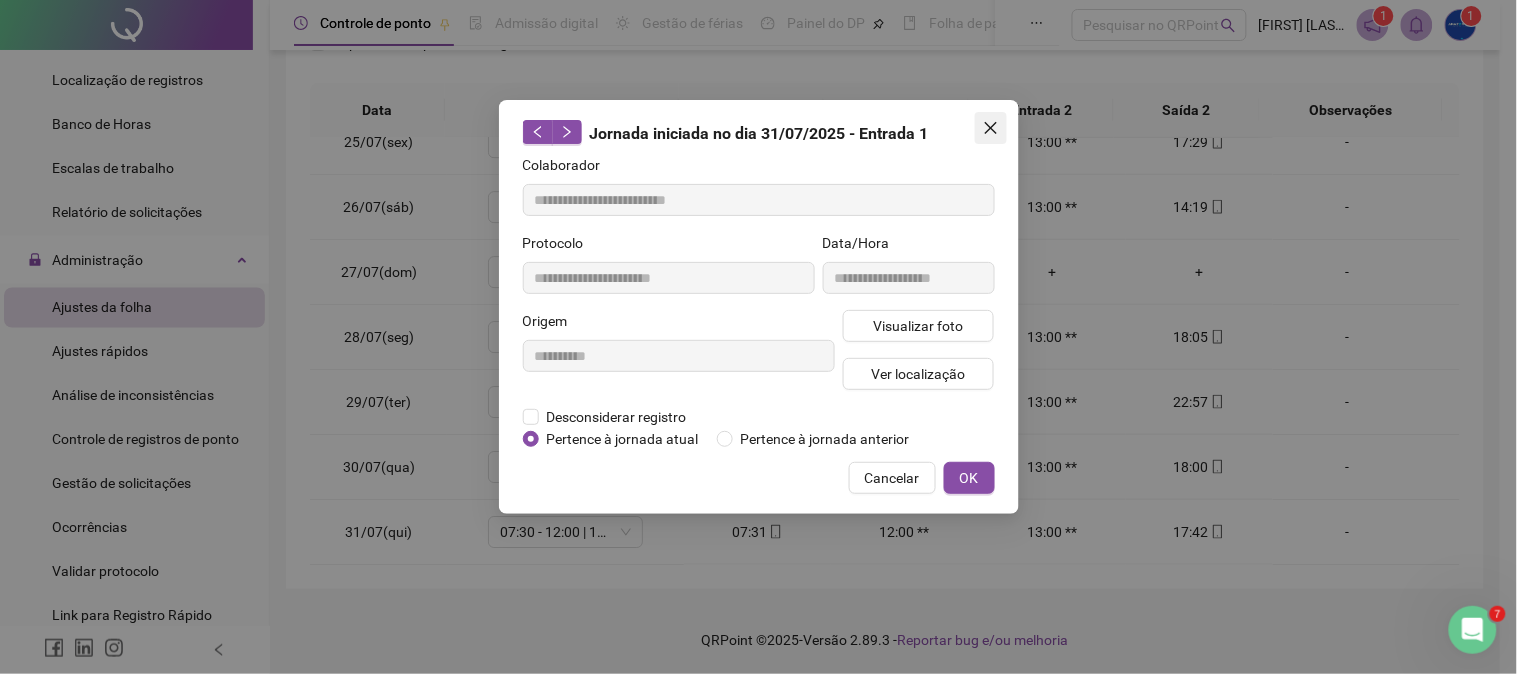 click 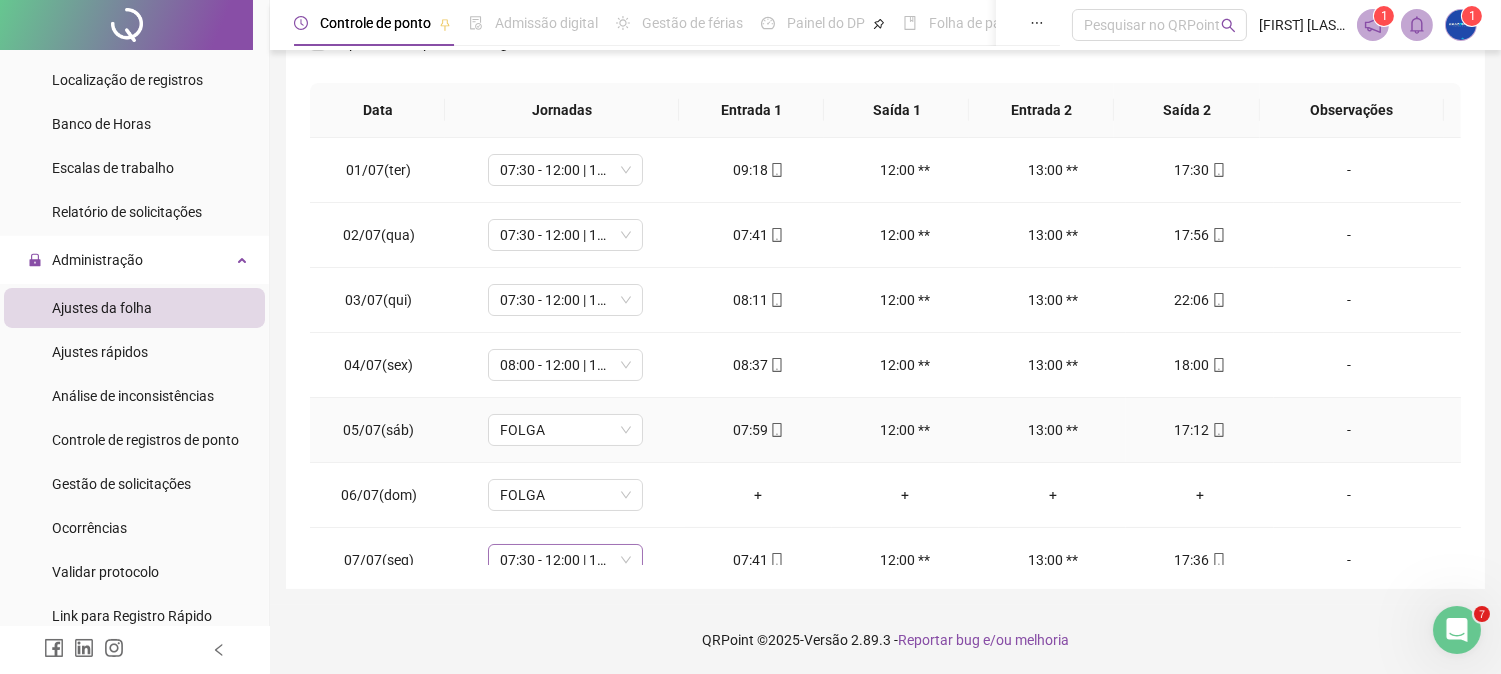 scroll, scrollTop: 111, scrollLeft: 0, axis: vertical 